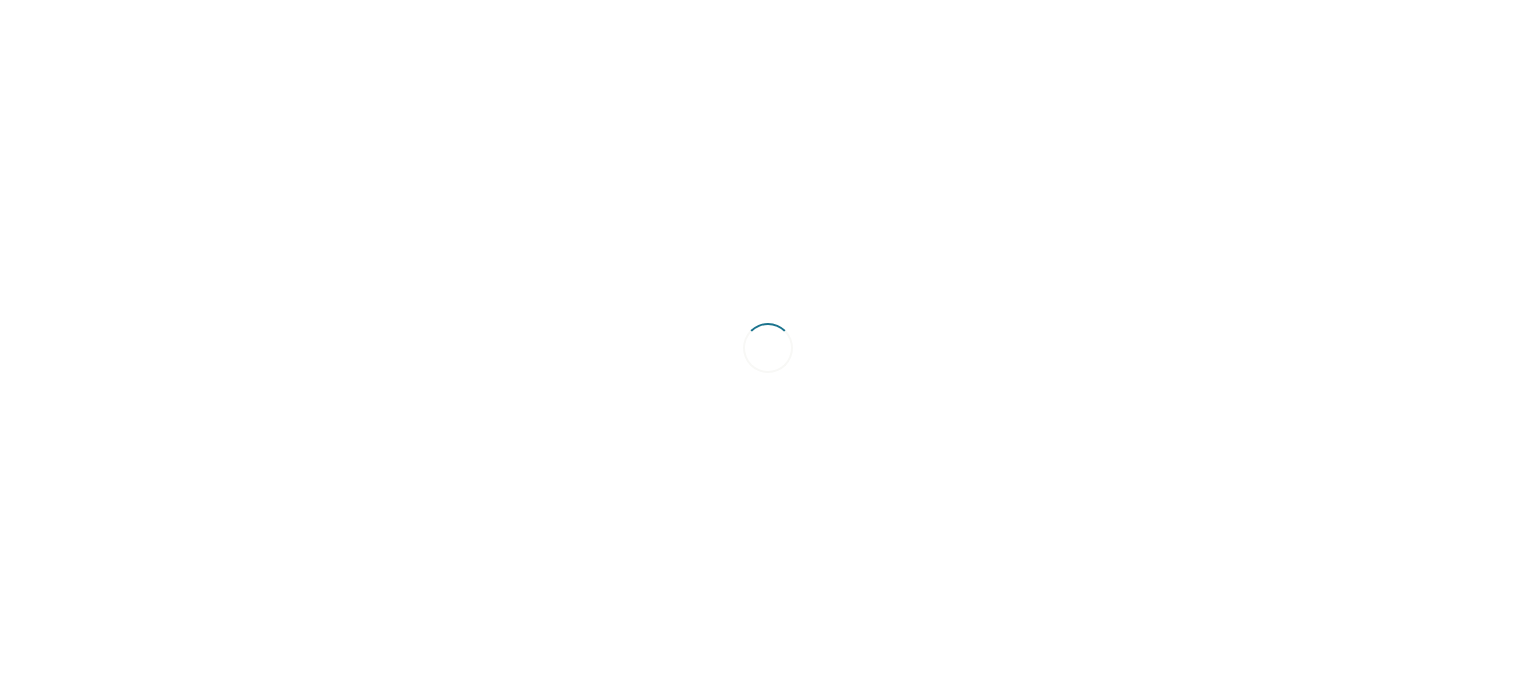 scroll, scrollTop: 0, scrollLeft: 0, axis: both 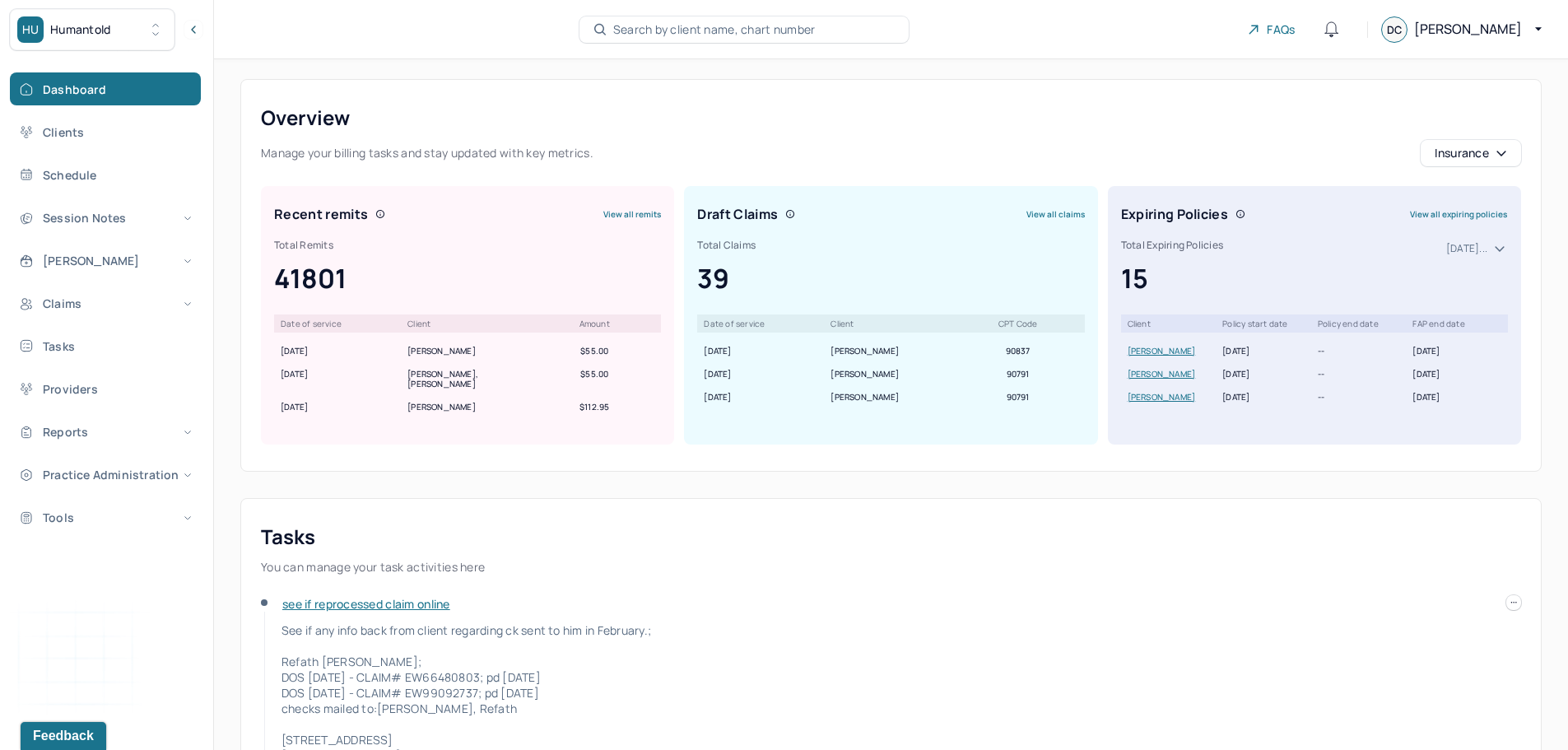 click on "View all claims" at bounding box center (1055, 214) 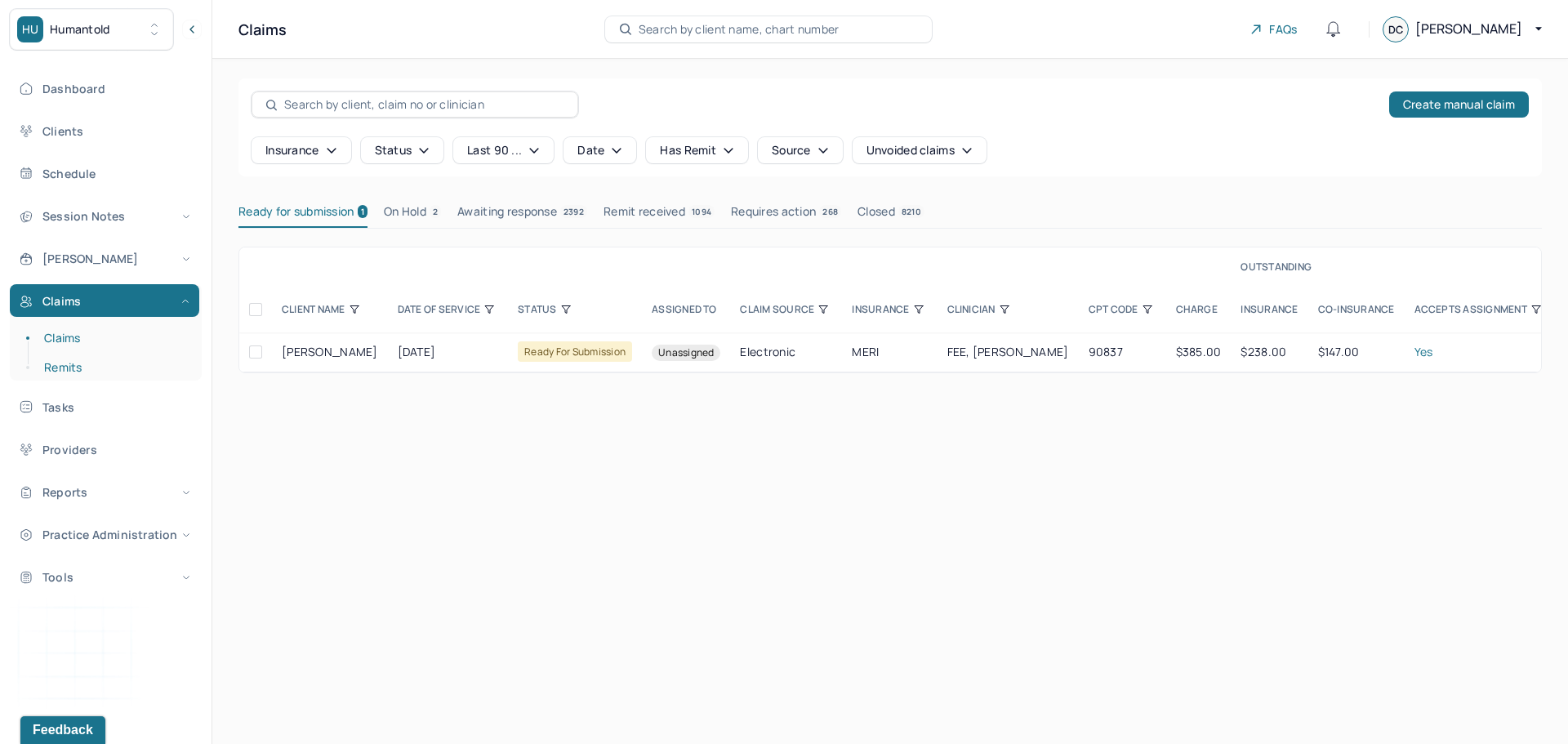 click on "Remits" at bounding box center (114, 368) 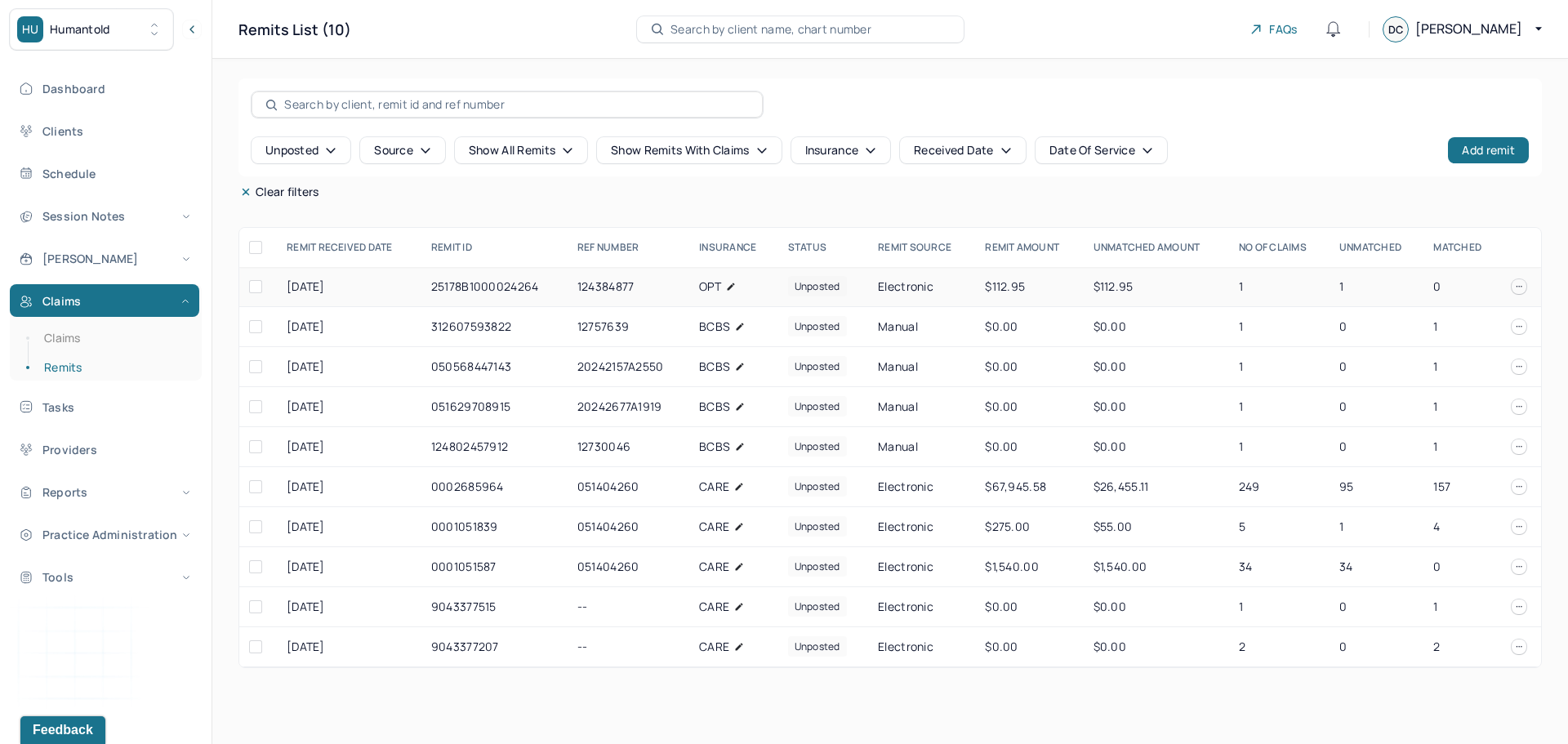 click on "OPT" at bounding box center (710, 287) 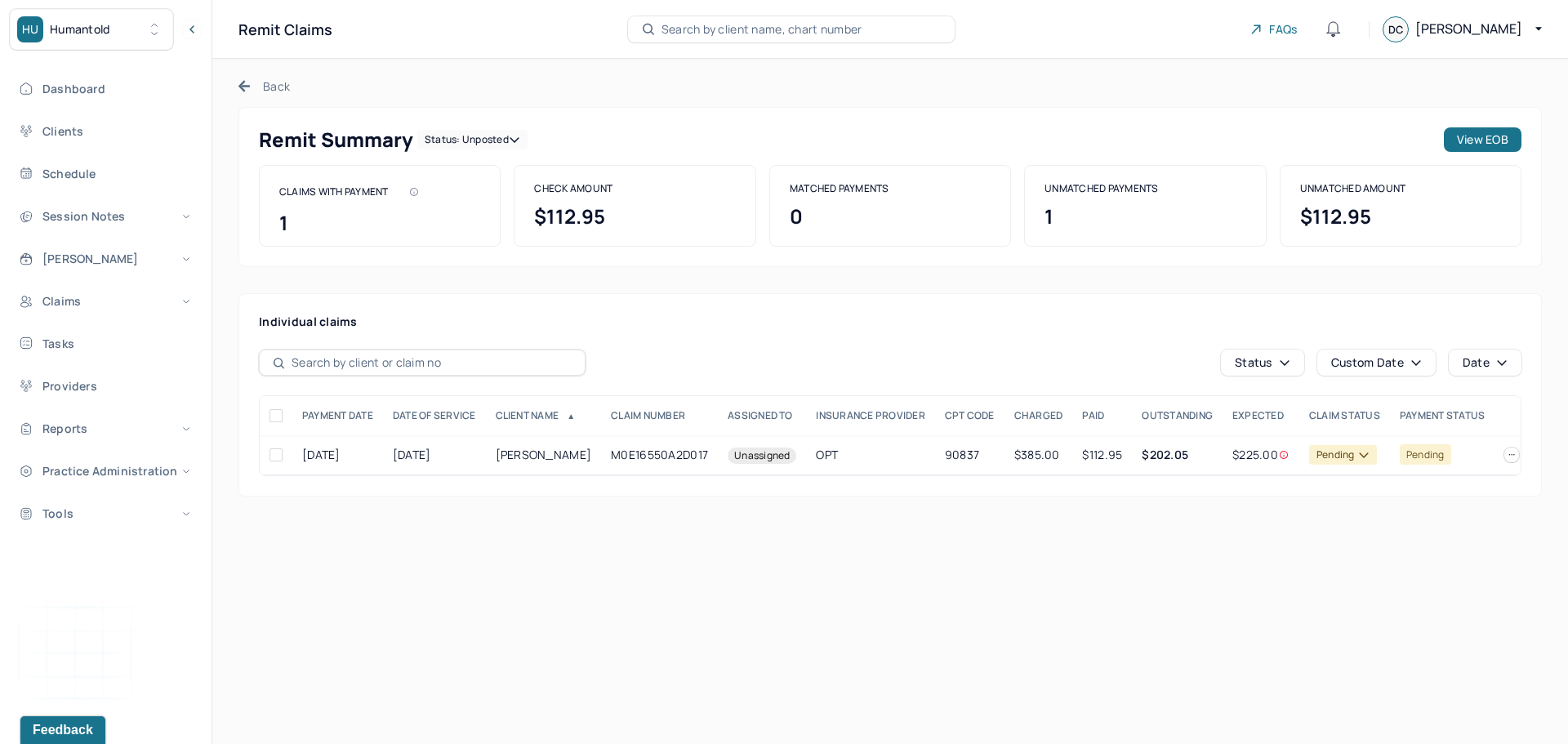 click on "Search by client name, chart number" at bounding box center (762, 29) 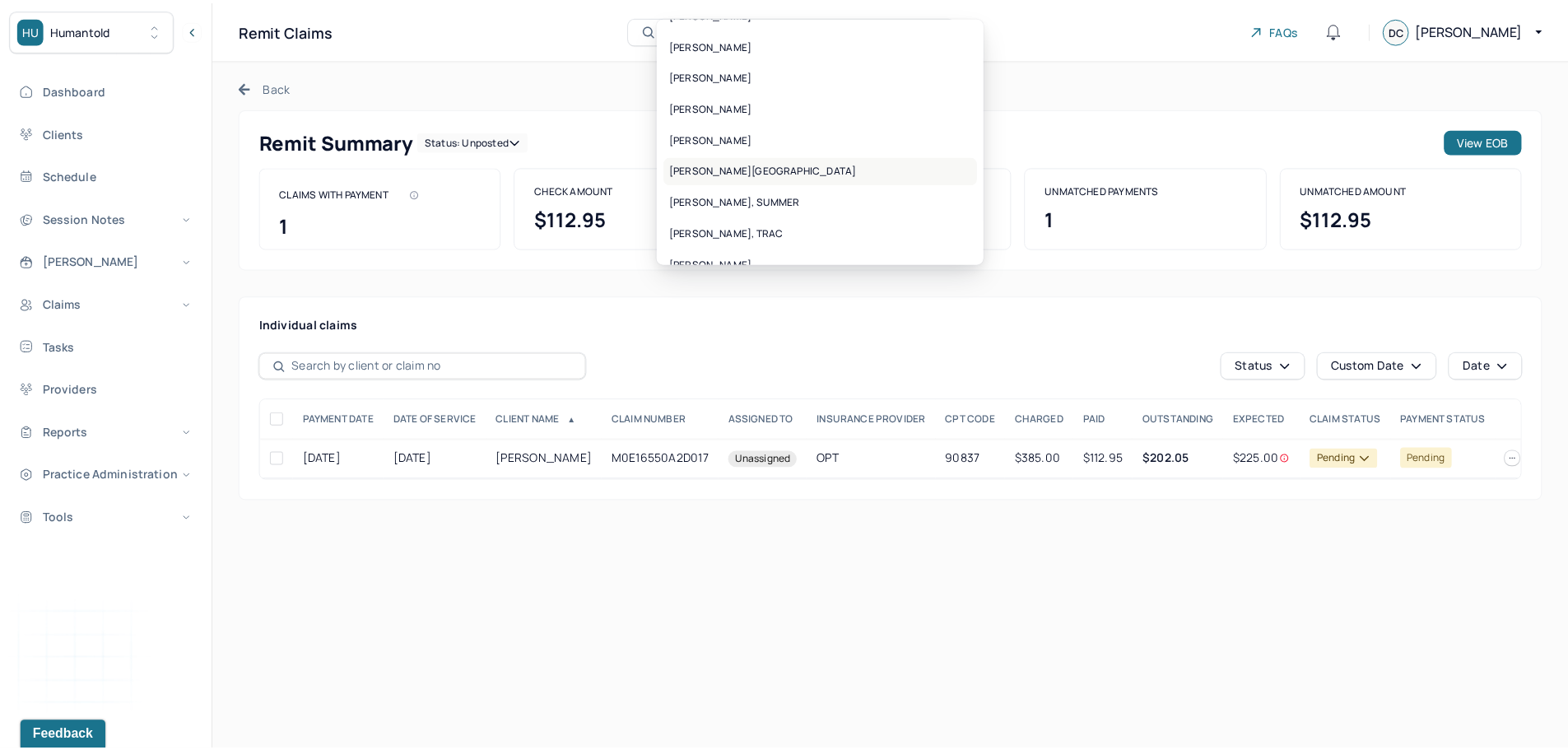 scroll, scrollTop: 247, scrollLeft: 0, axis: vertical 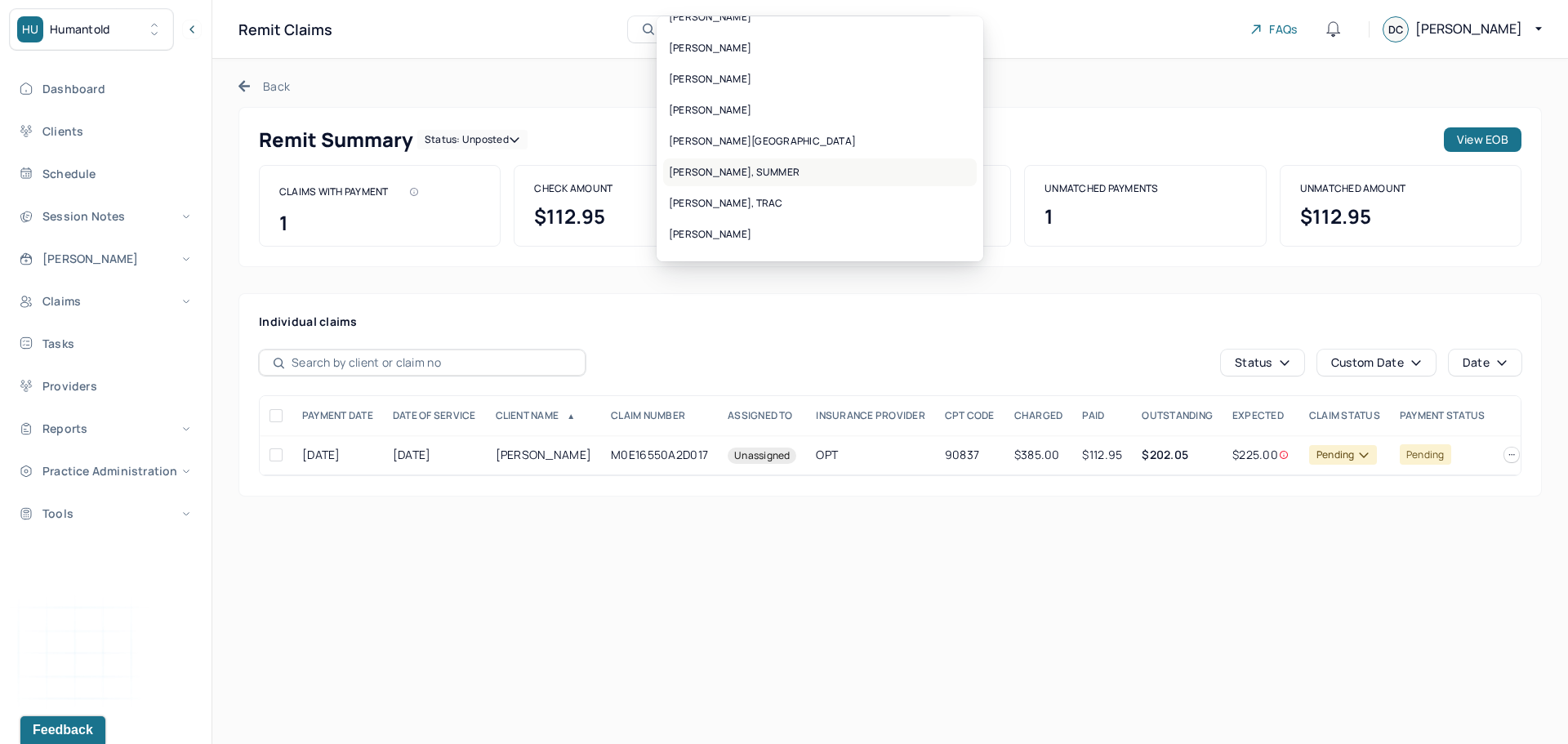 type on "nguyen" 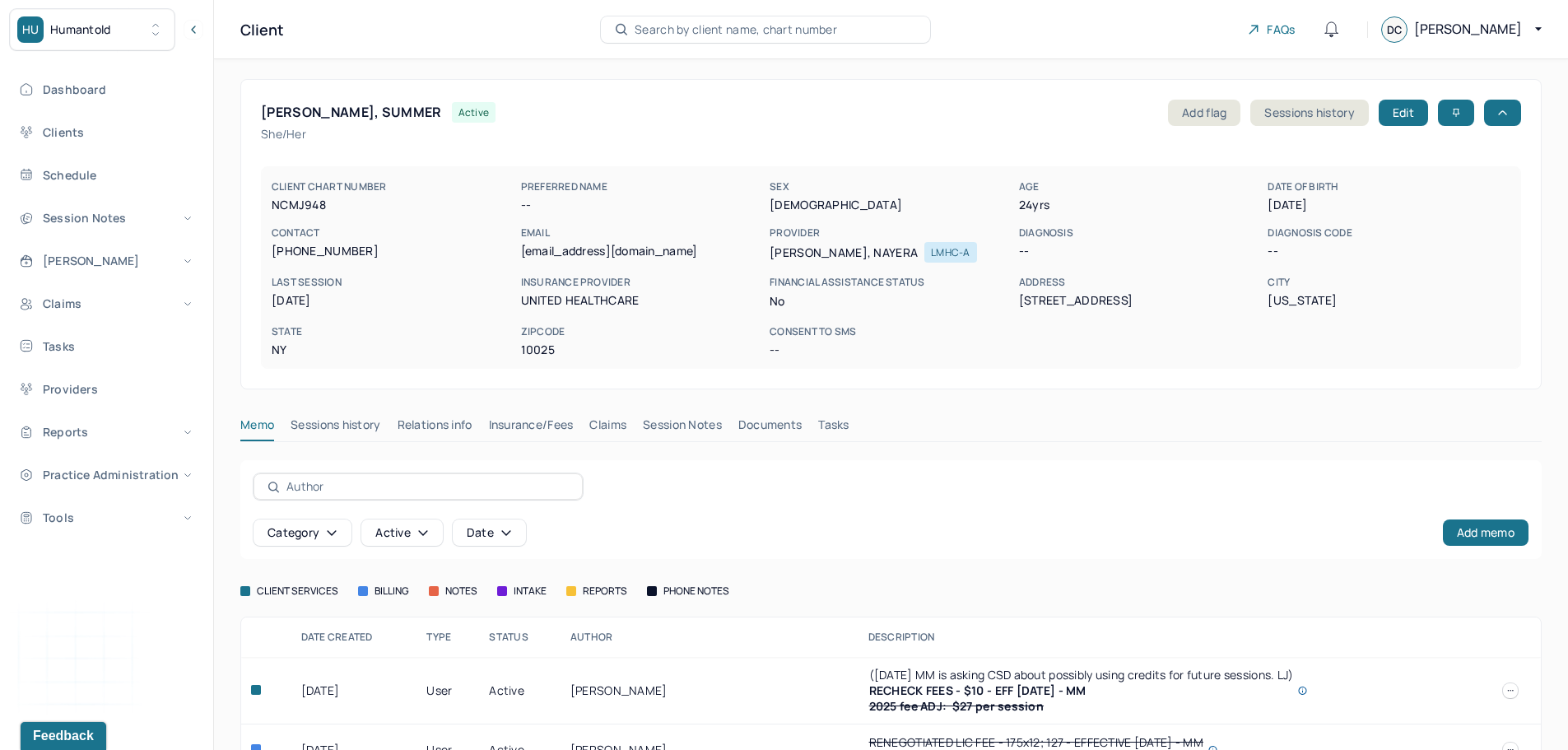 click on "Claims" at bounding box center [607, 428] 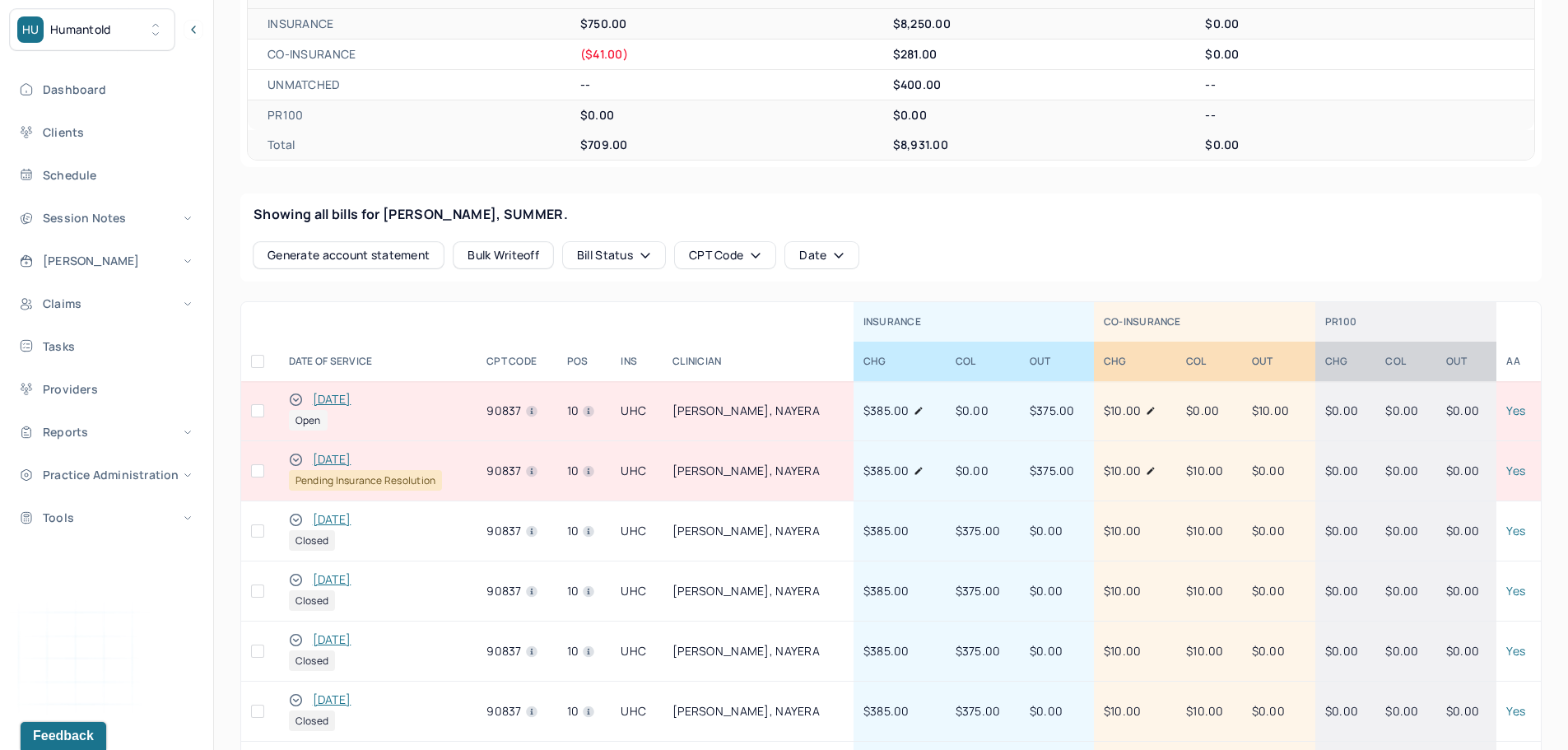 scroll, scrollTop: 494, scrollLeft: 0, axis: vertical 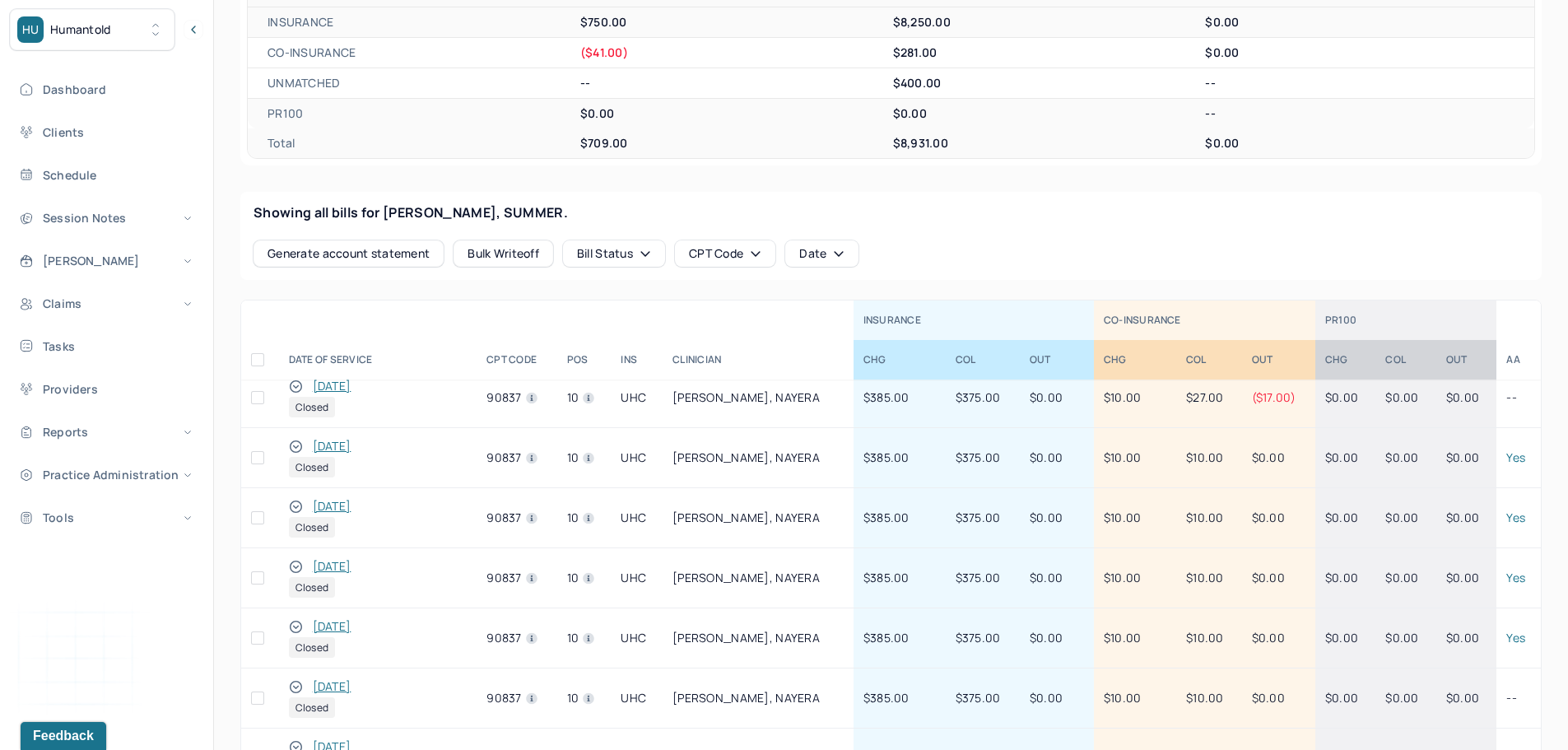 click 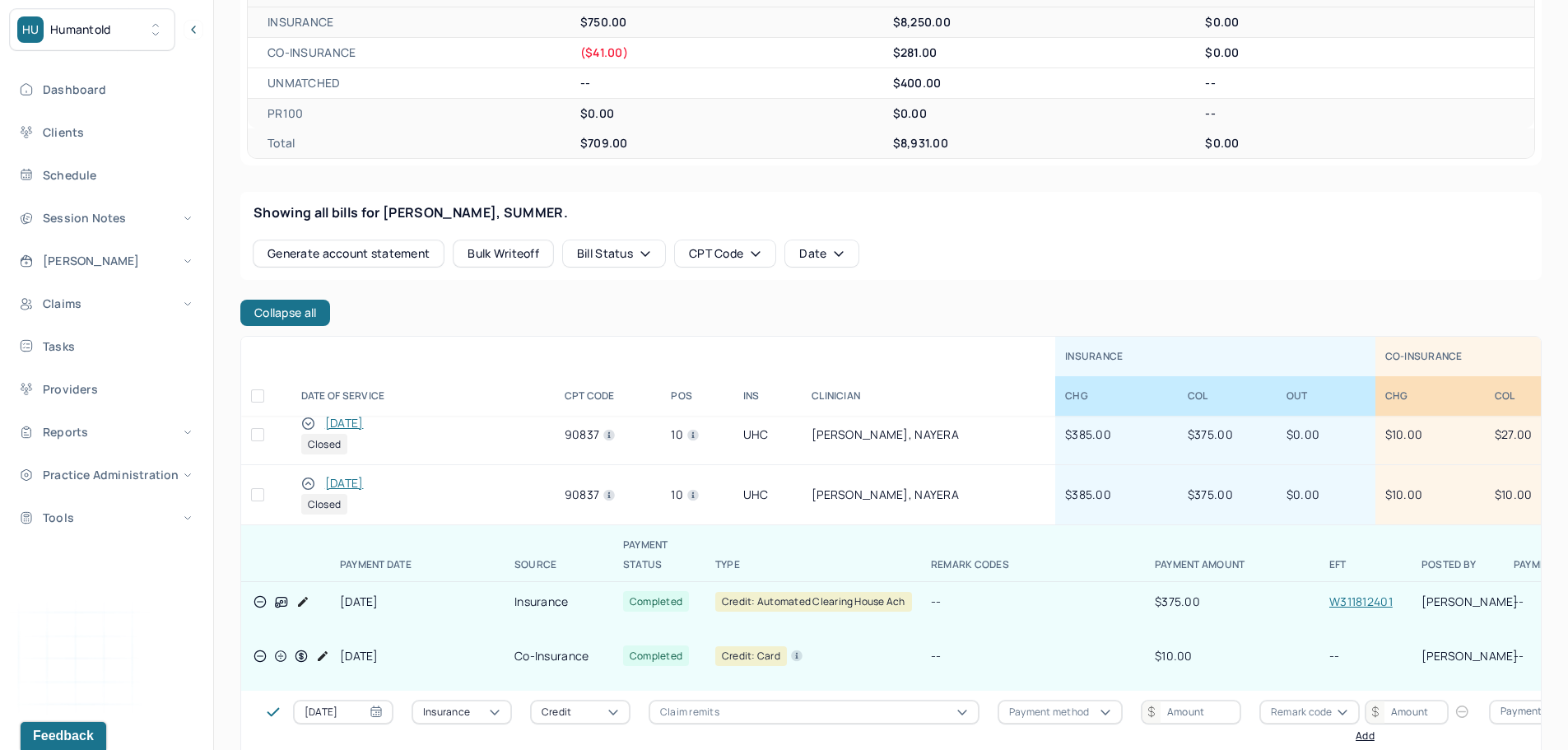 scroll, scrollTop: 973, scrollLeft: 0, axis: vertical 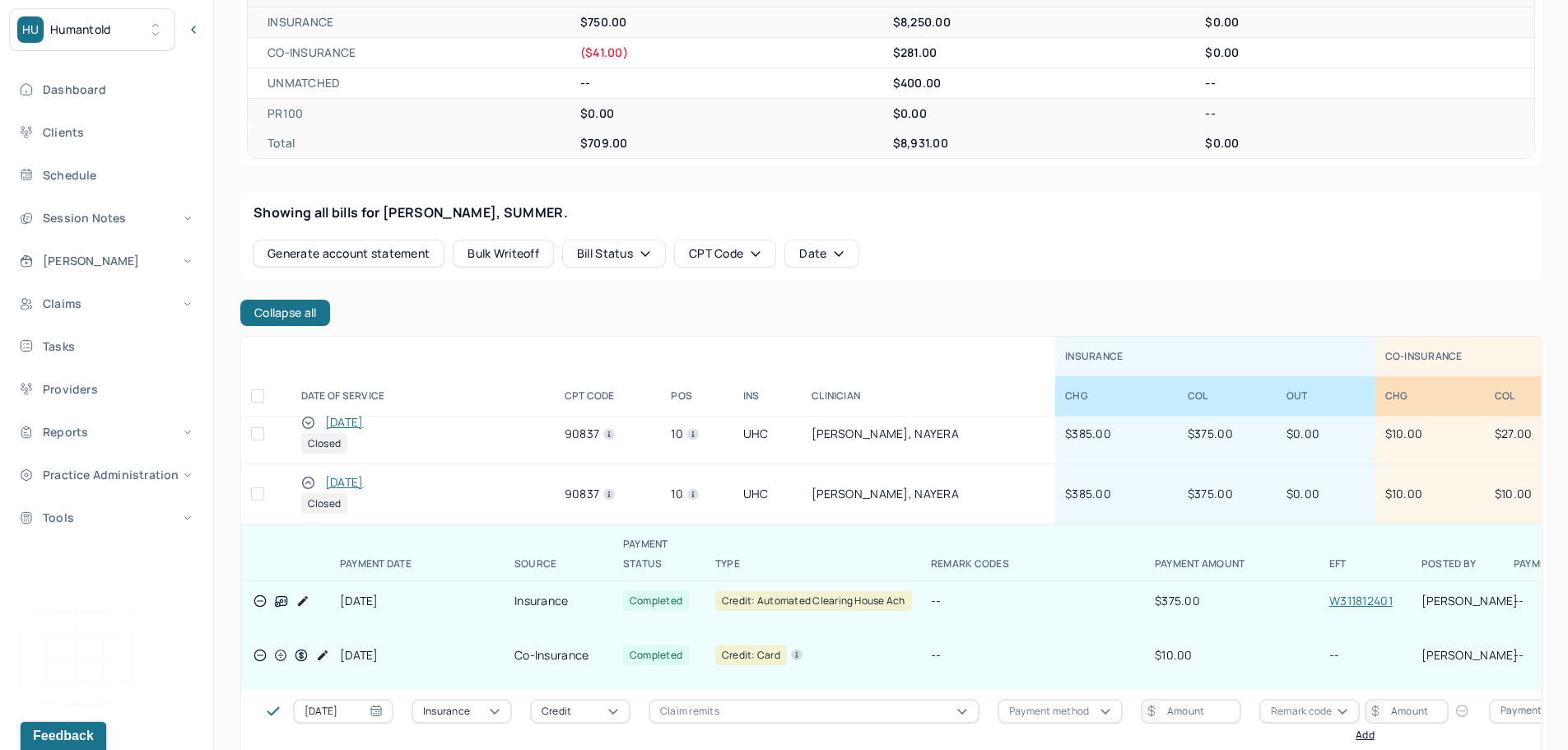 click 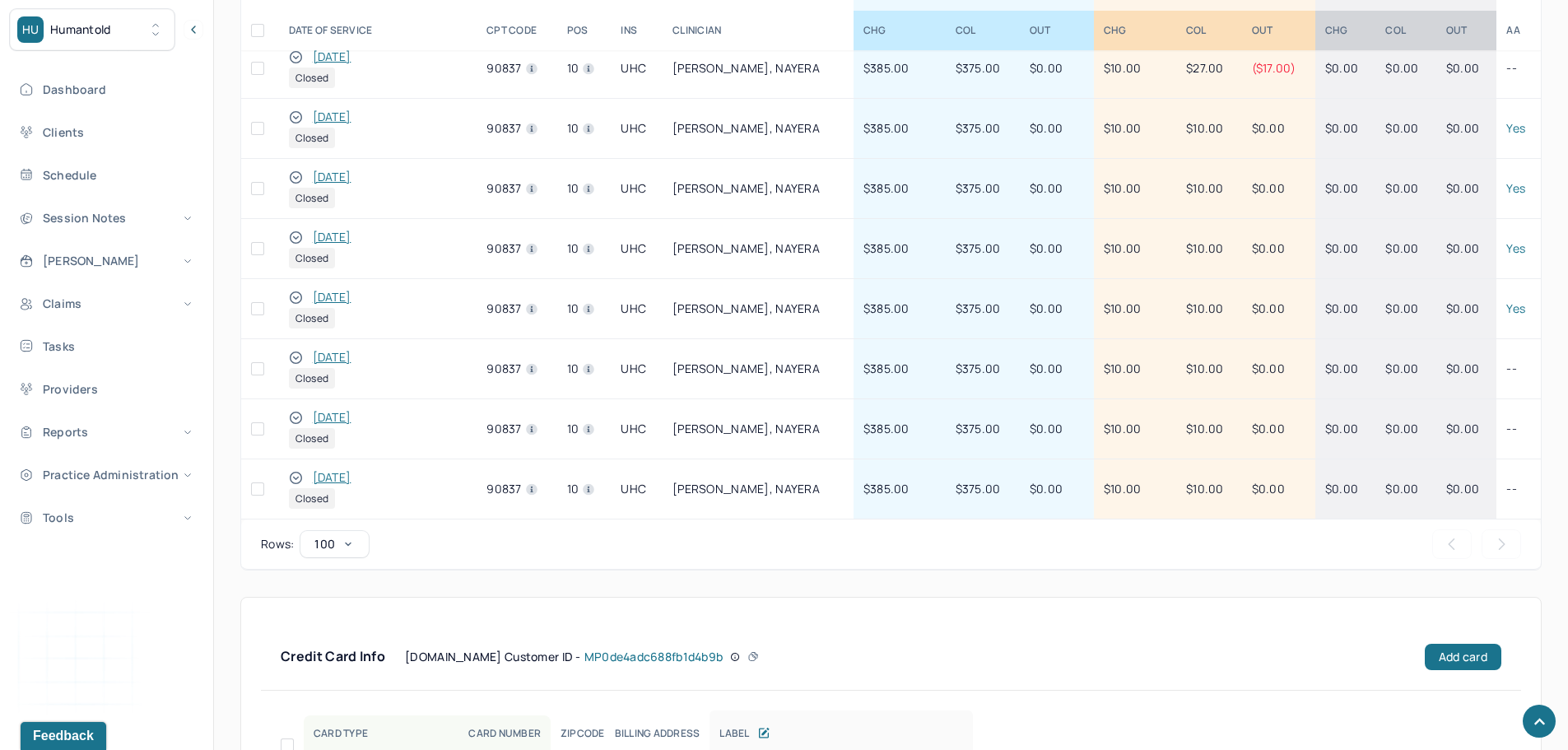 scroll, scrollTop: 988, scrollLeft: 0, axis: vertical 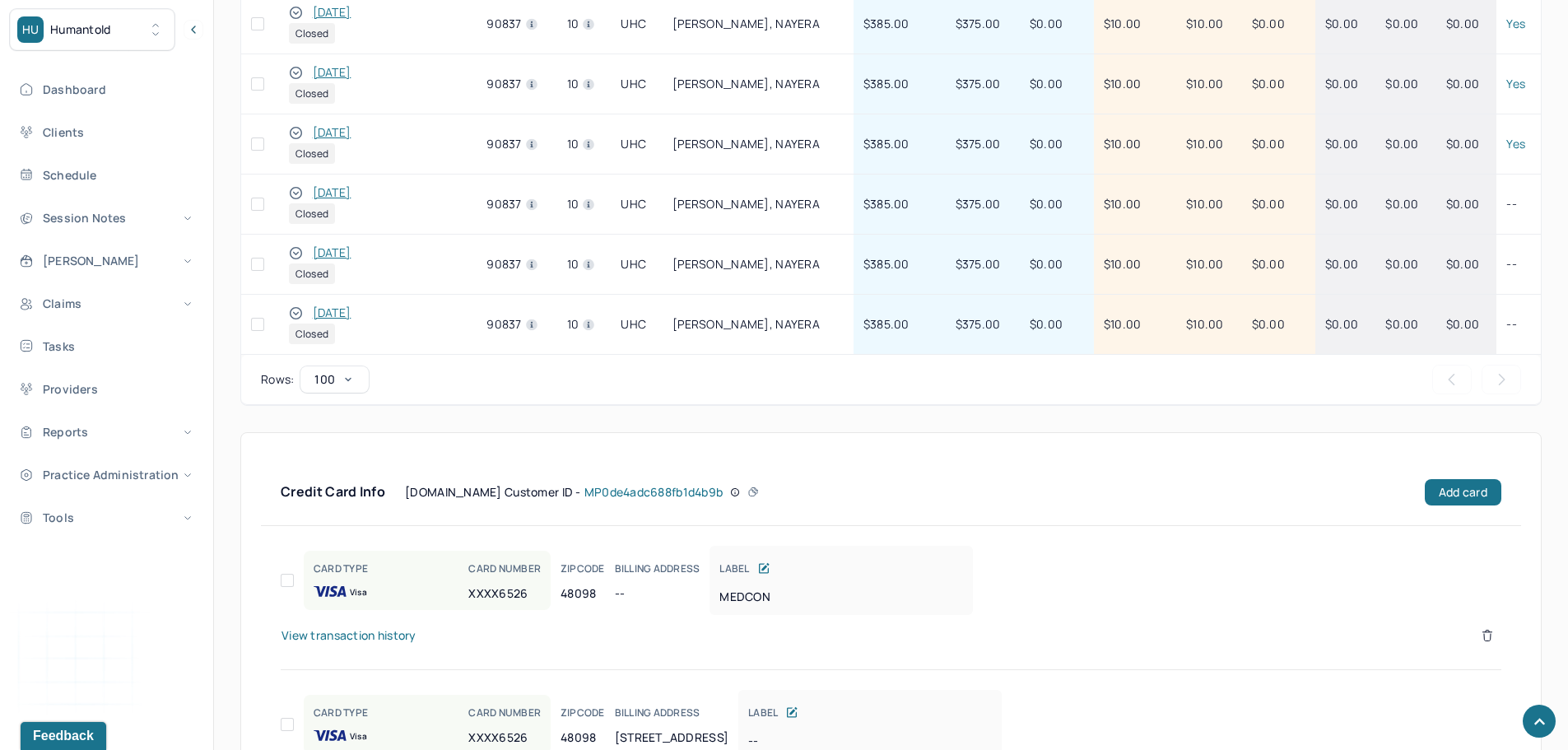click 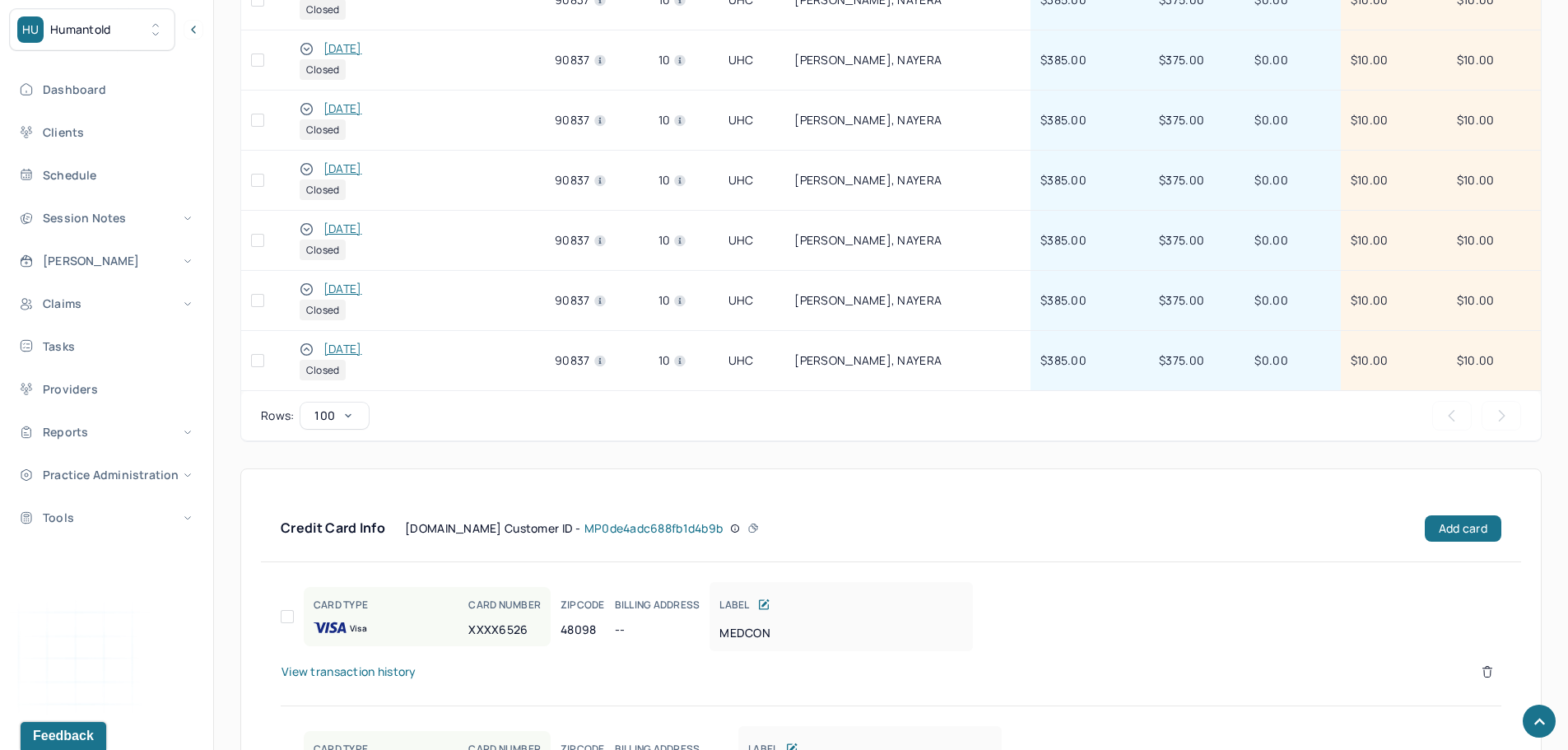 scroll, scrollTop: 1024, scrollLeft: 0, axis: vertical 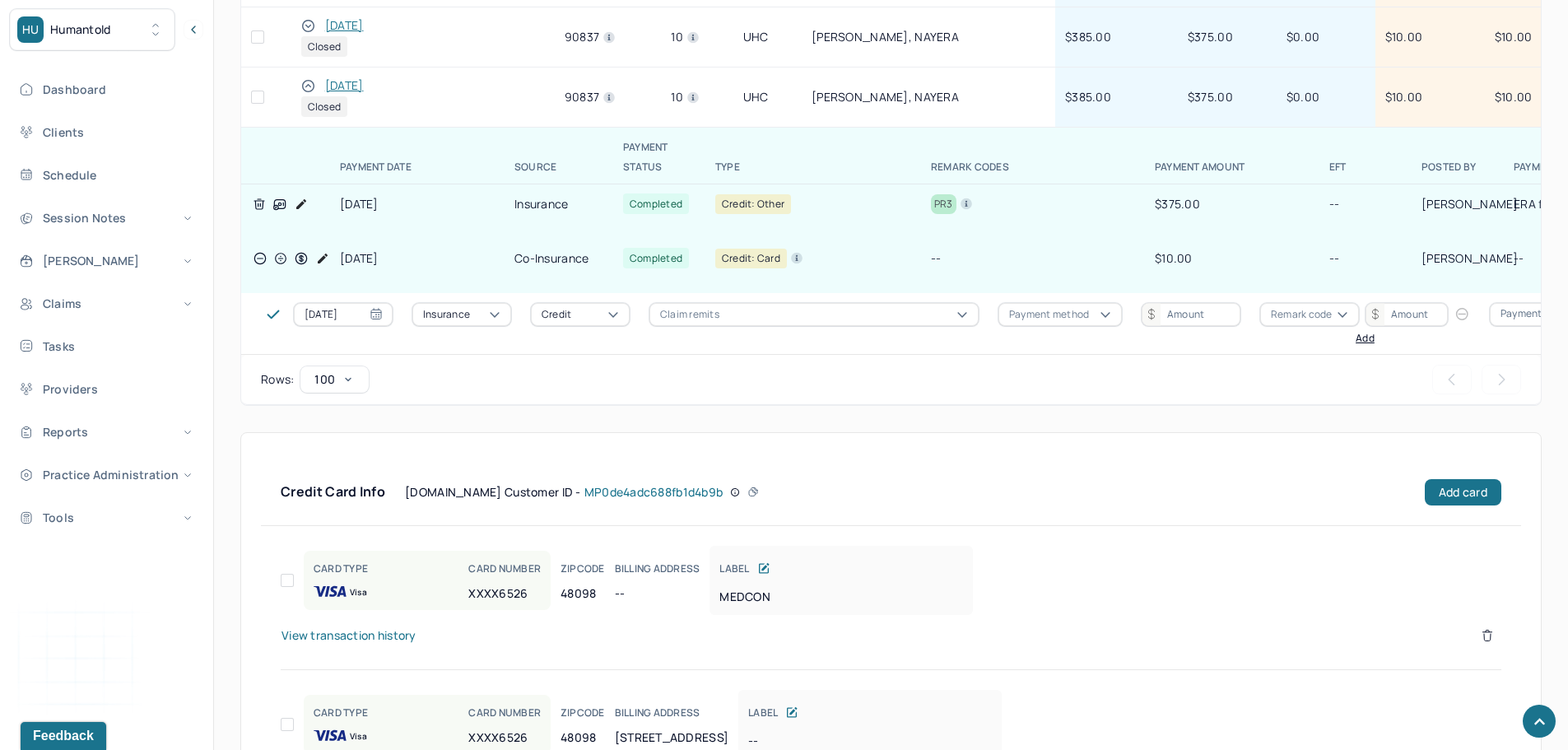 click 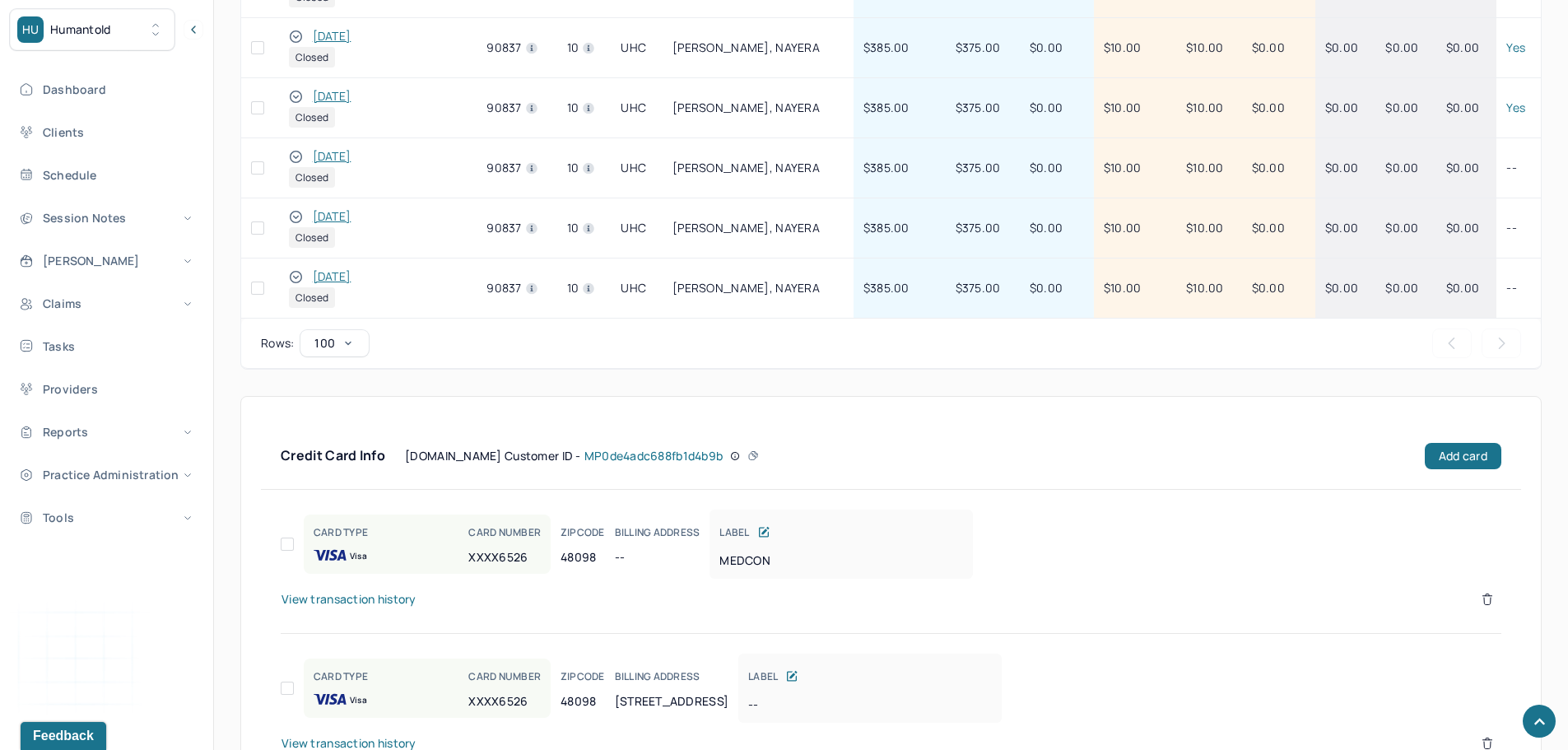 scroll, scrollTop: 1235, scrollLeft: 0, axis: vertical 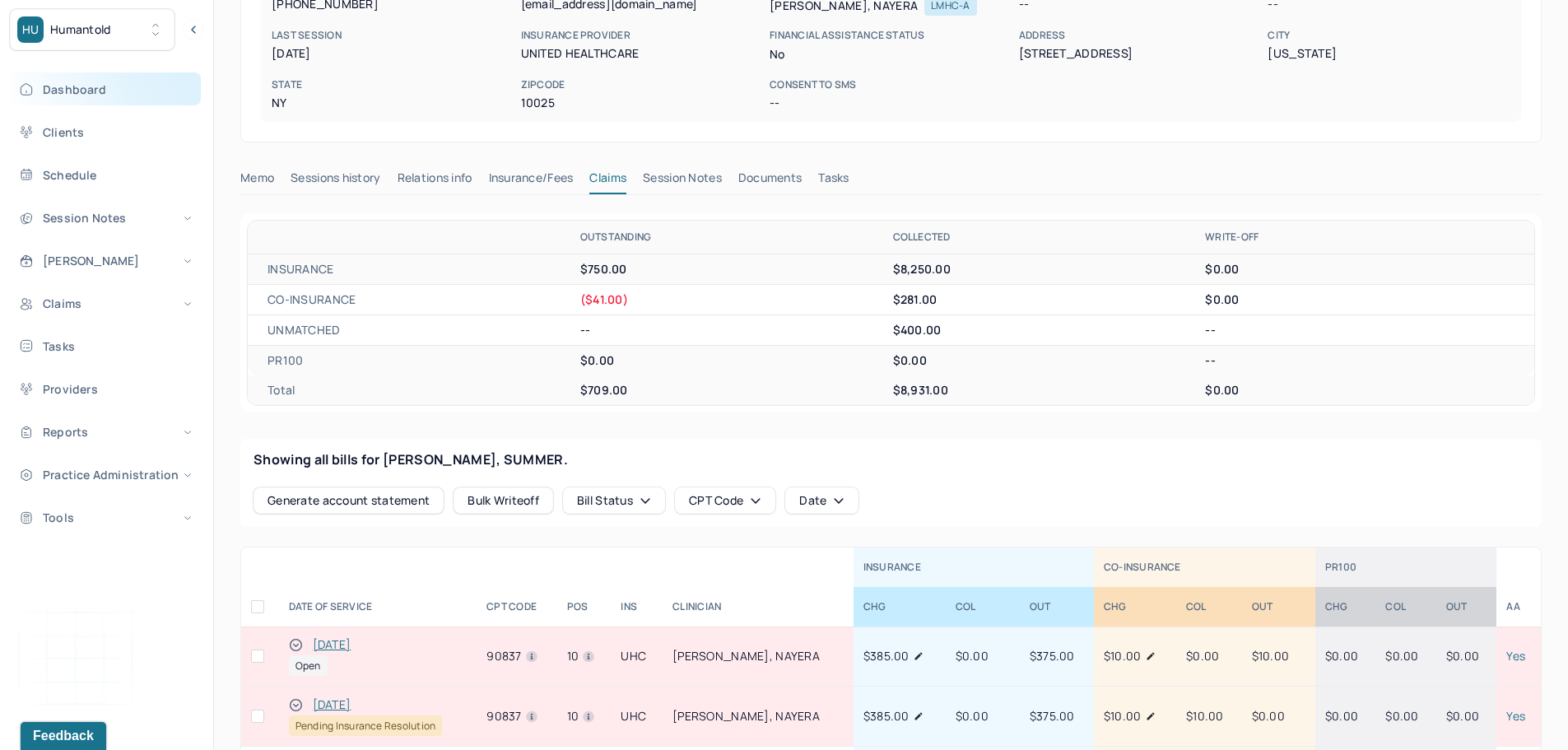 click on "Dashboard" at bounding box center [105, 89] 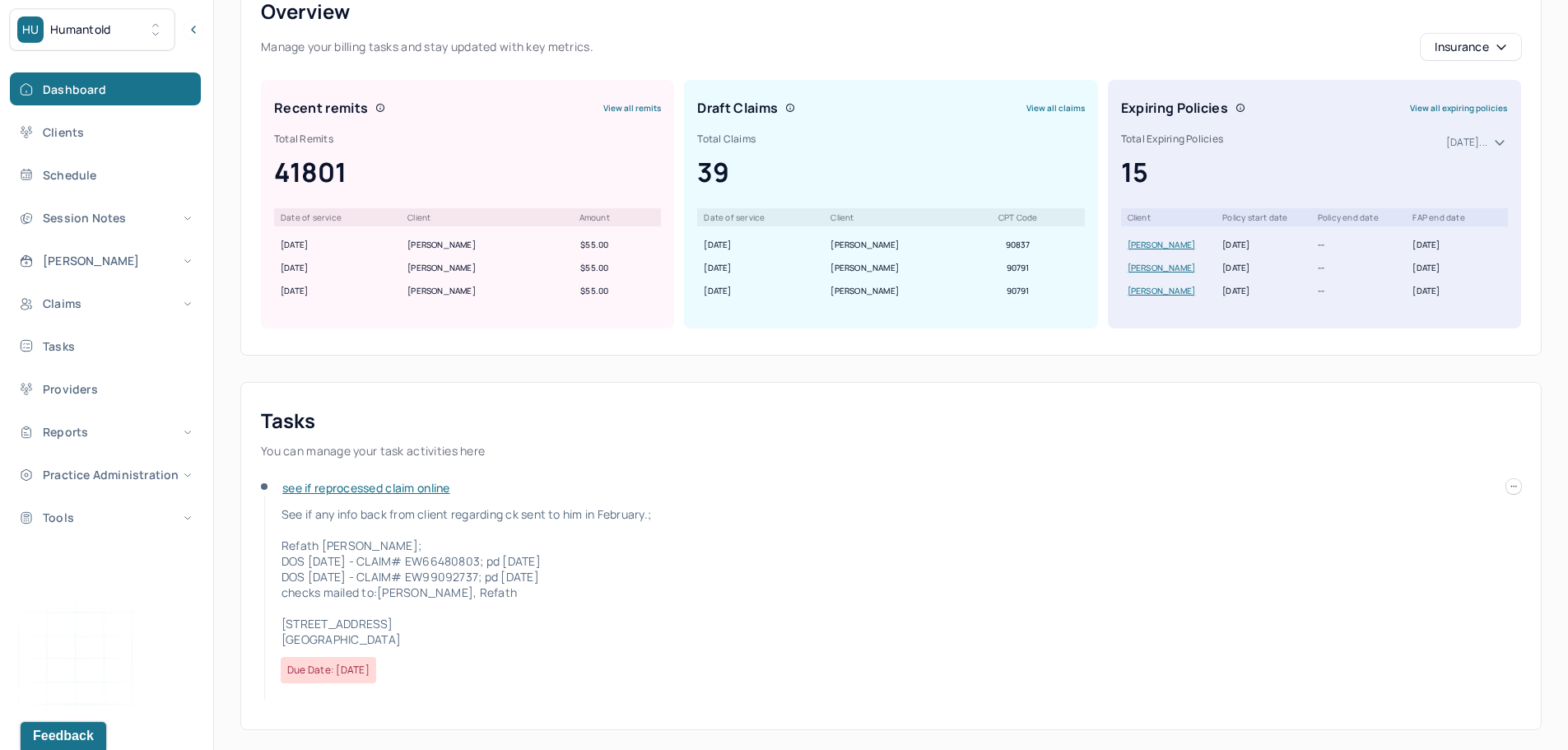 scroll, scrollTop: 116, scrollLeft: 0, axis: vertical 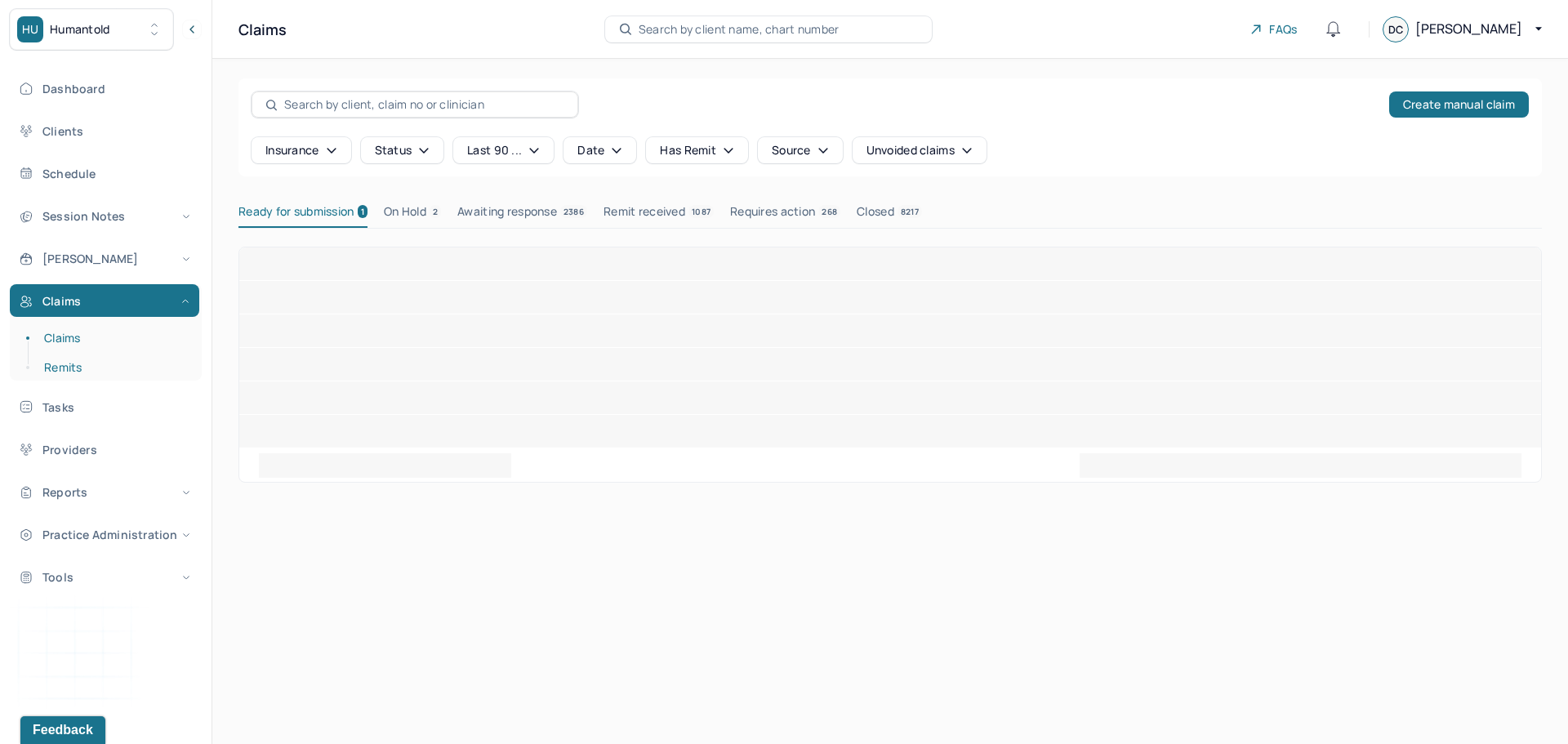 click on "Remits" at bounding box center (114, 368) 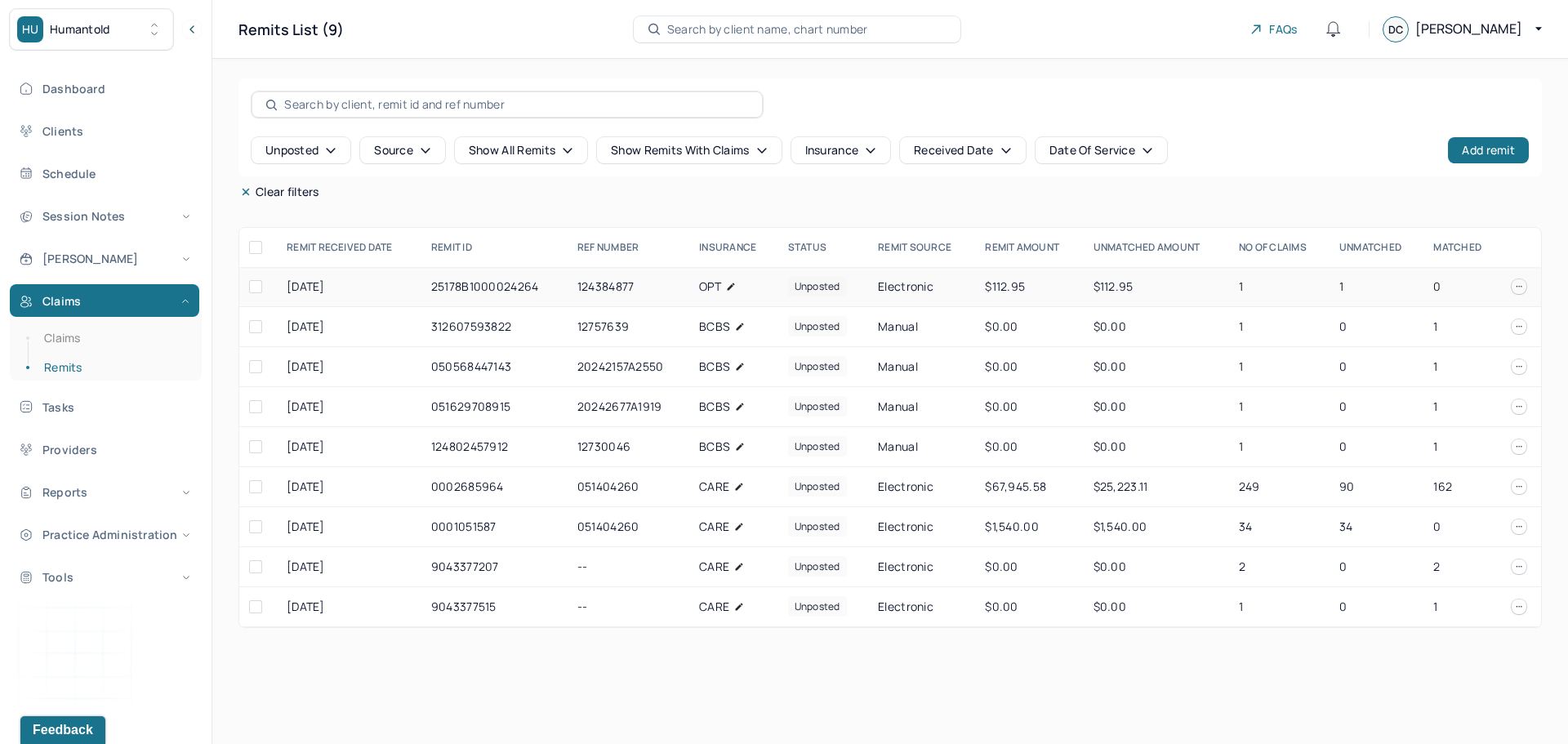 click on "124384877" at bounding box center [628, 287] 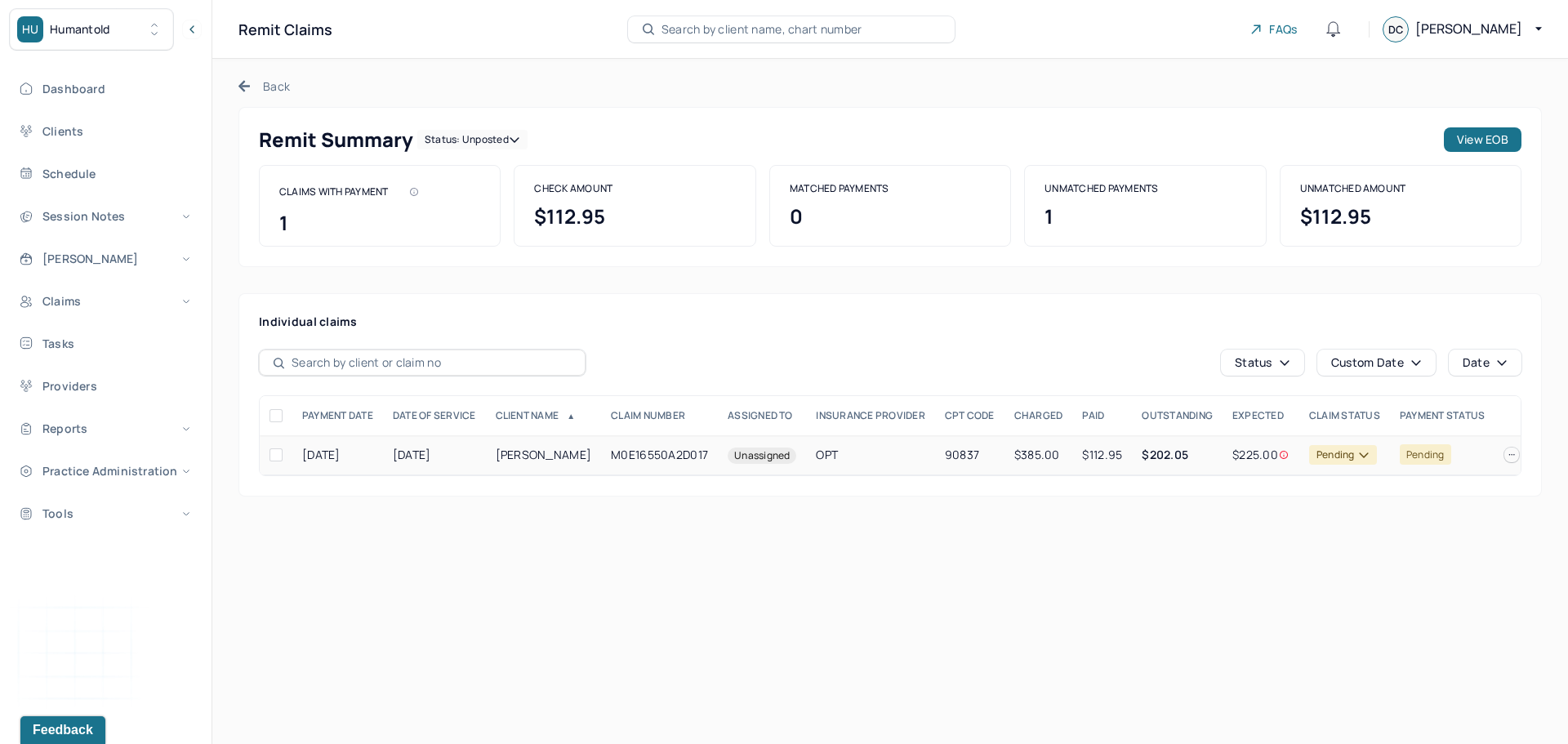 click on "06/22/2025" at bounding box center (434, 455) 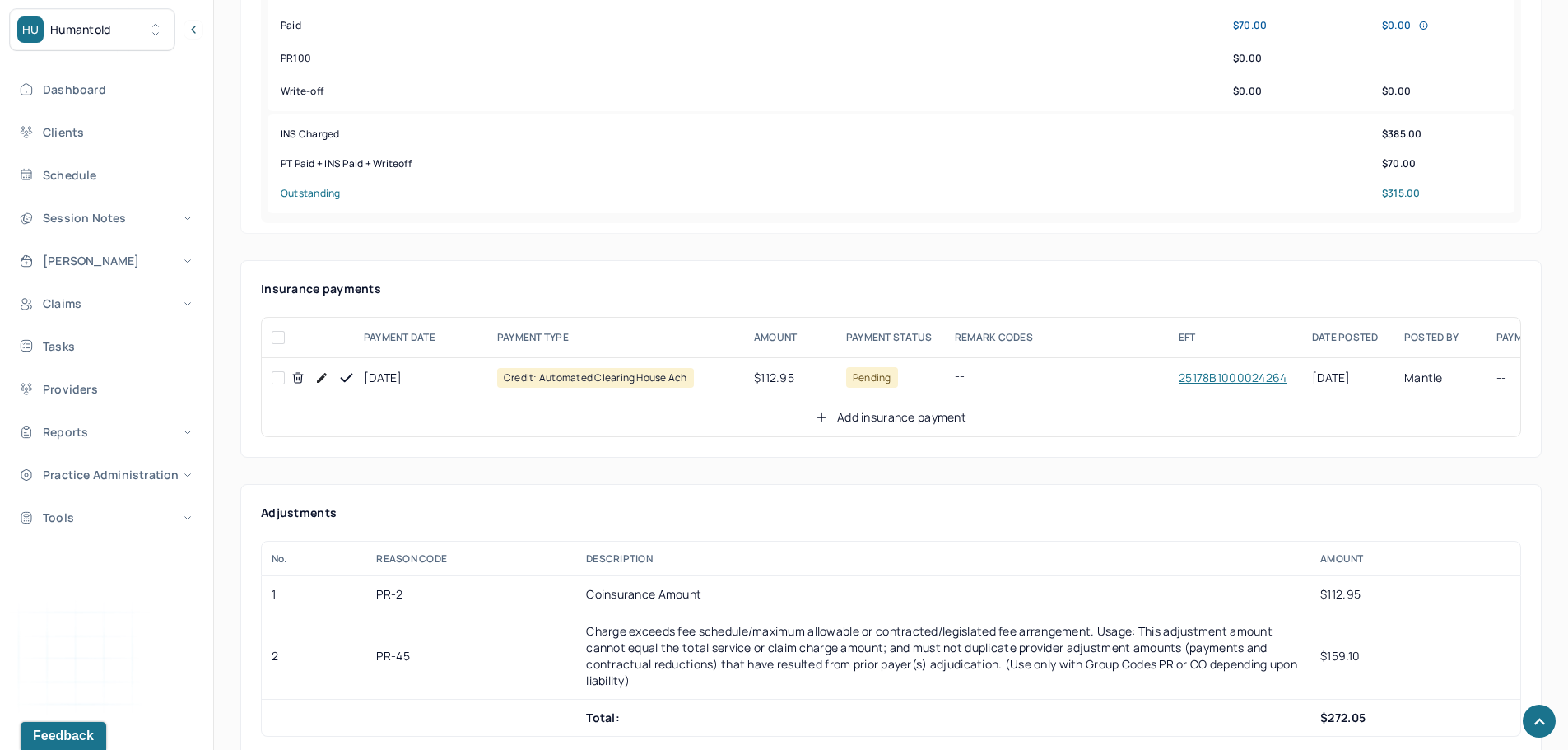 scroll, scrollTop: 741, scrollLeft: 0, axis: vertical 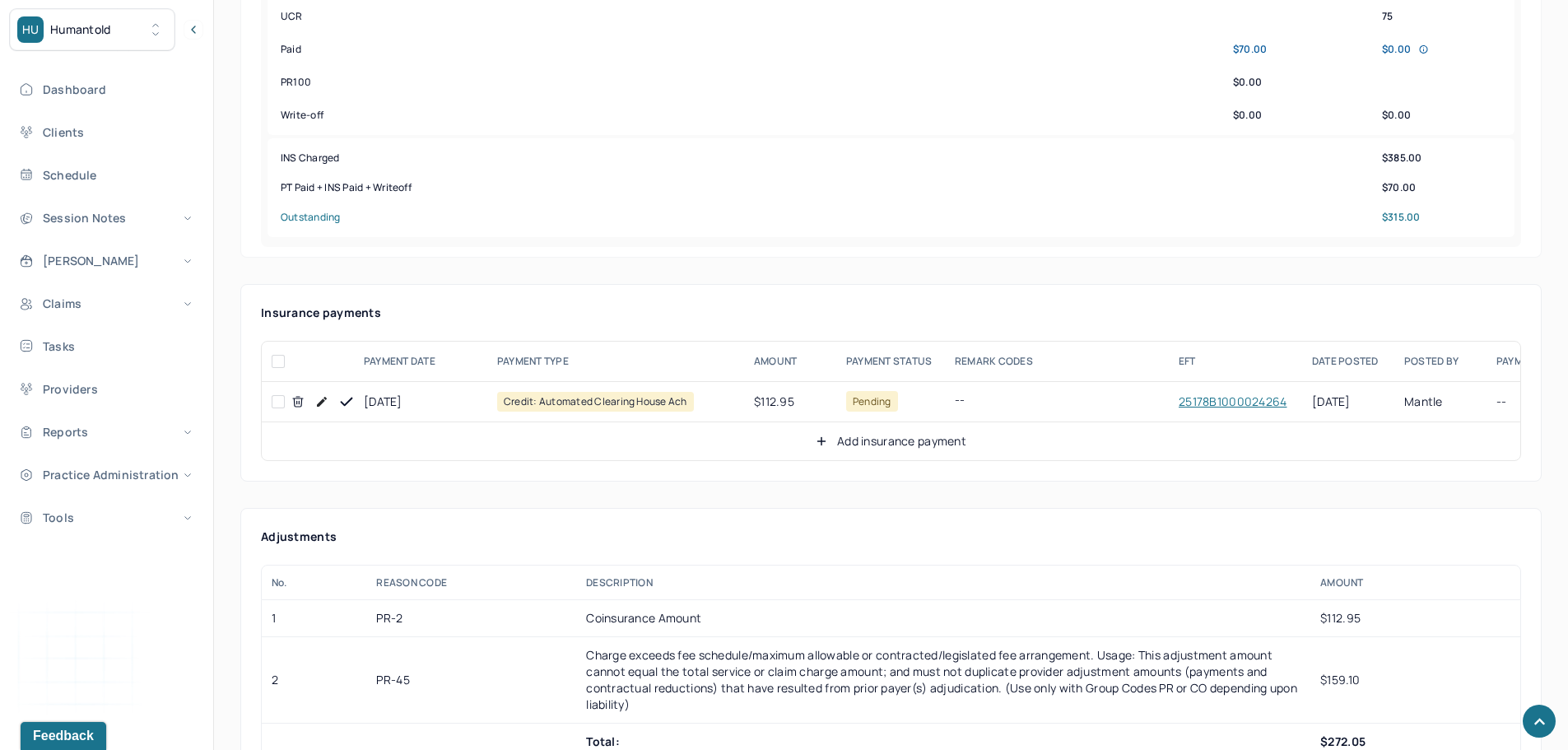 click at bounding box center (278, 402) 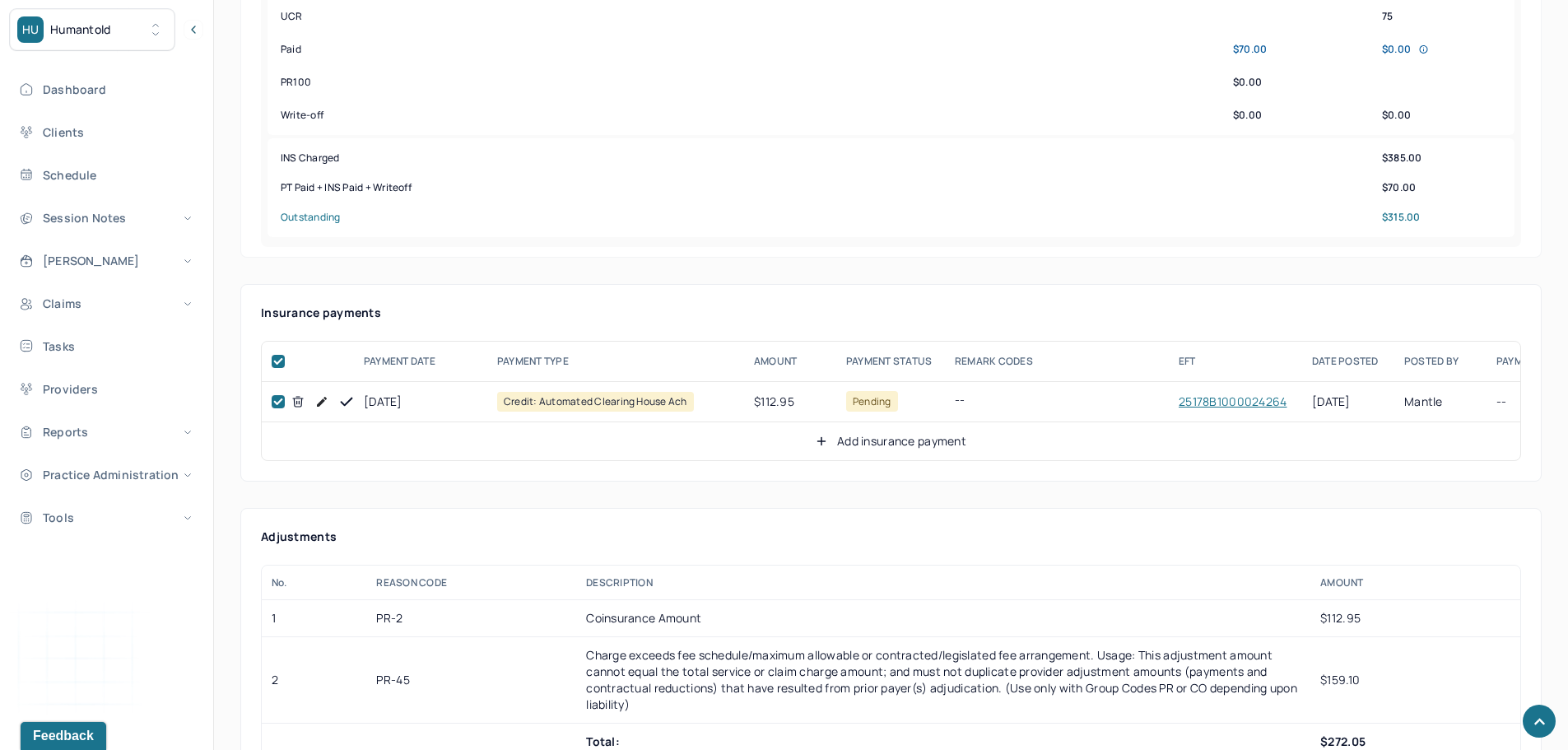 checkbox on "true" 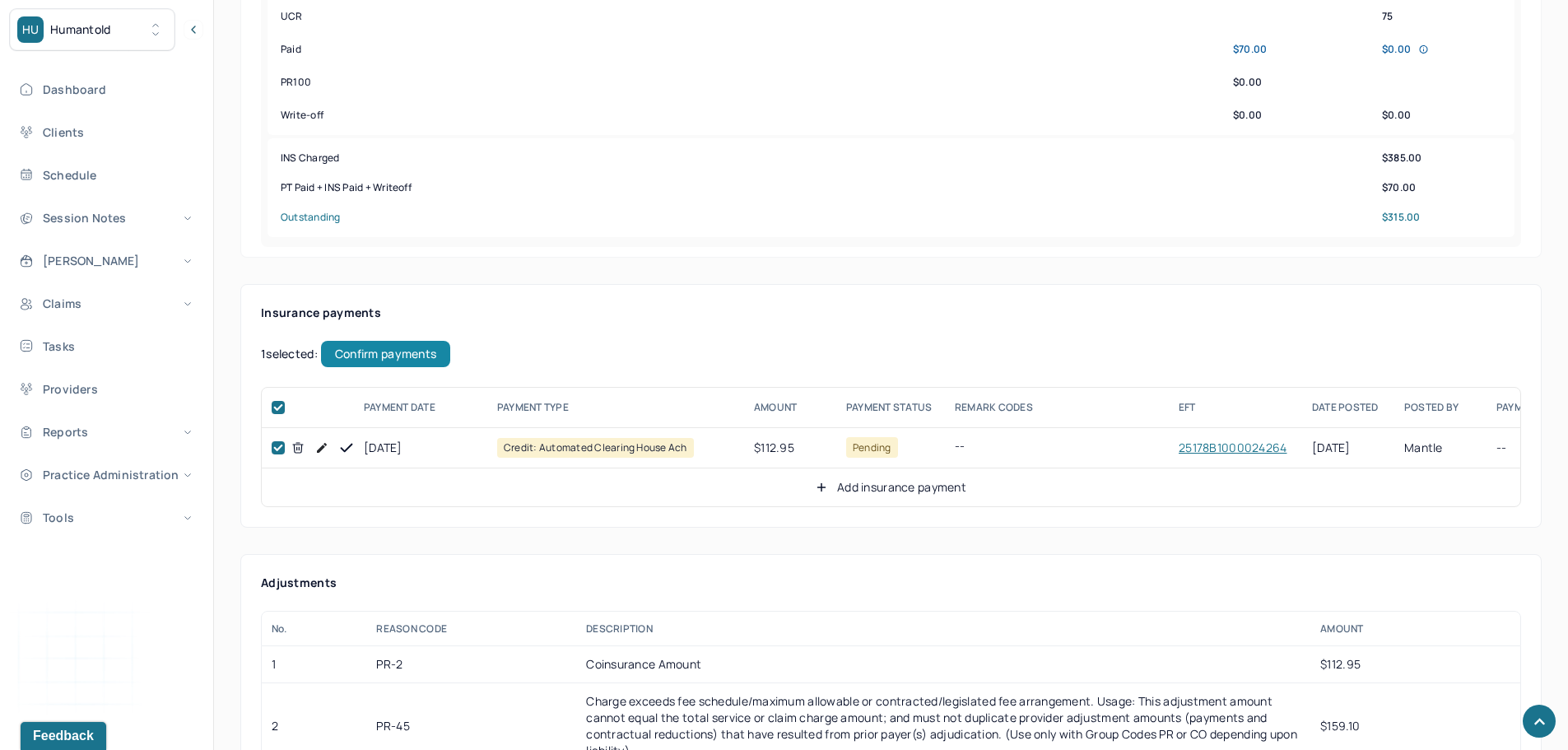 click on "Confirm payments" at bounding box center (385, 354) 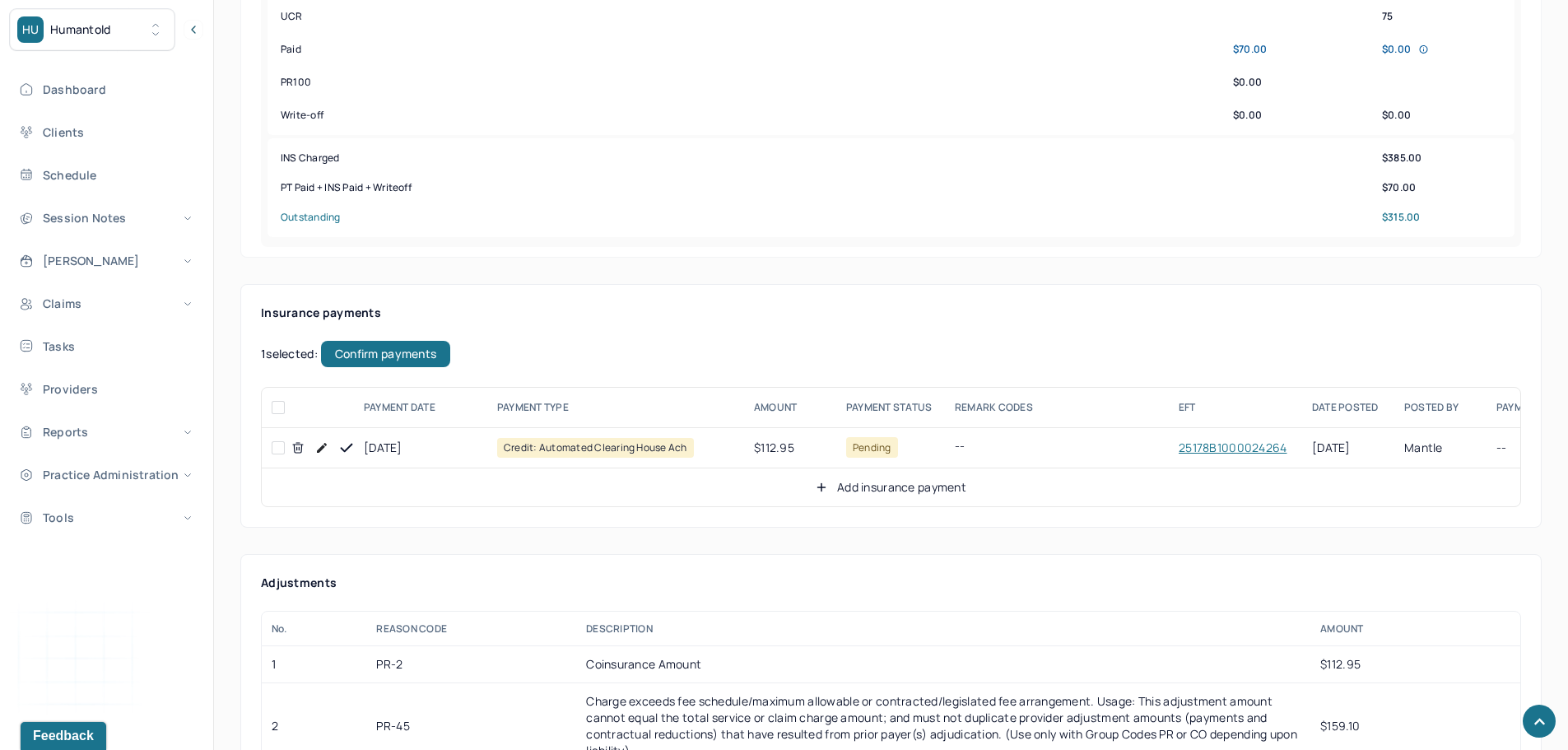 checkbox on "false" 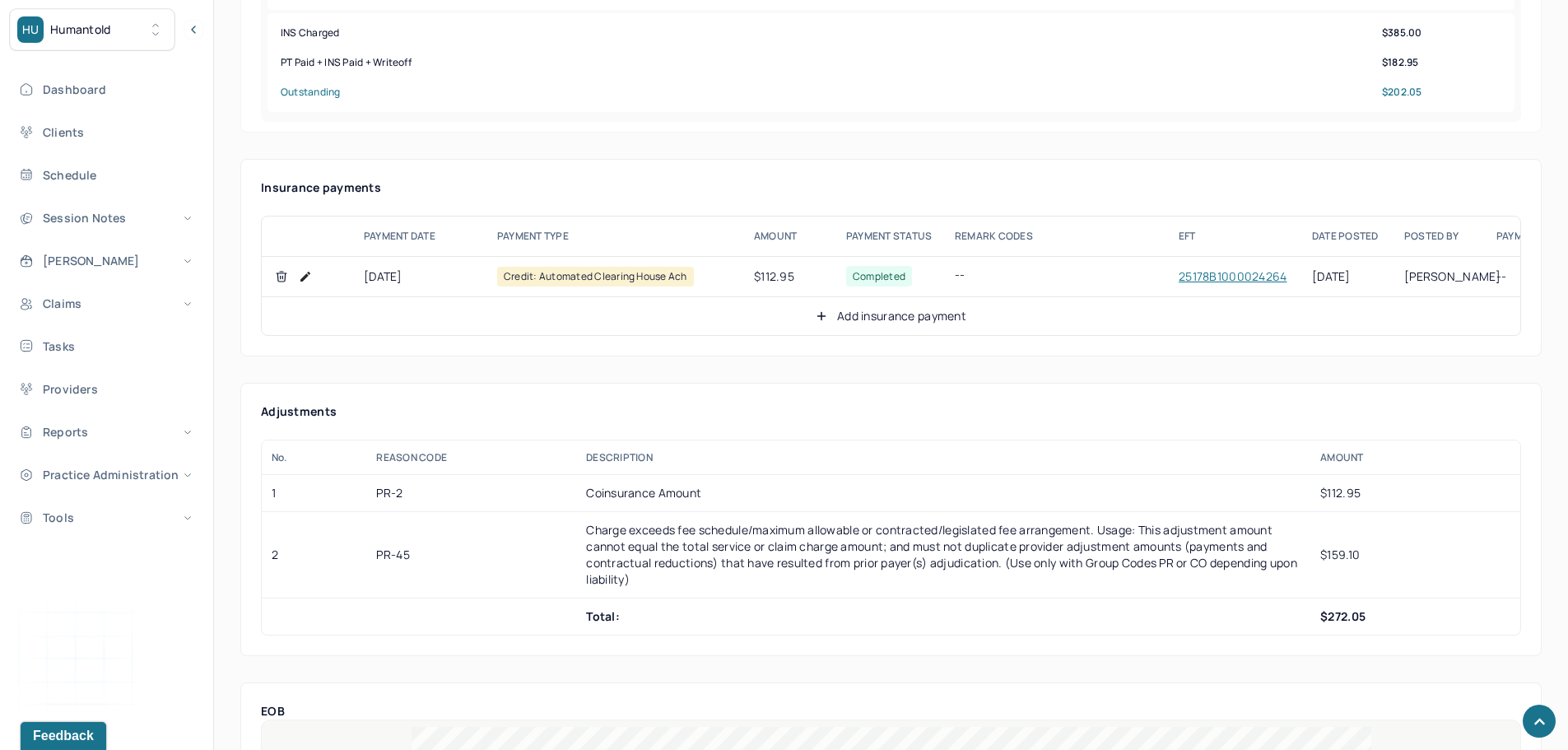 scroll, scrollTop: 906, scrollLeft: 0, axis: vertical 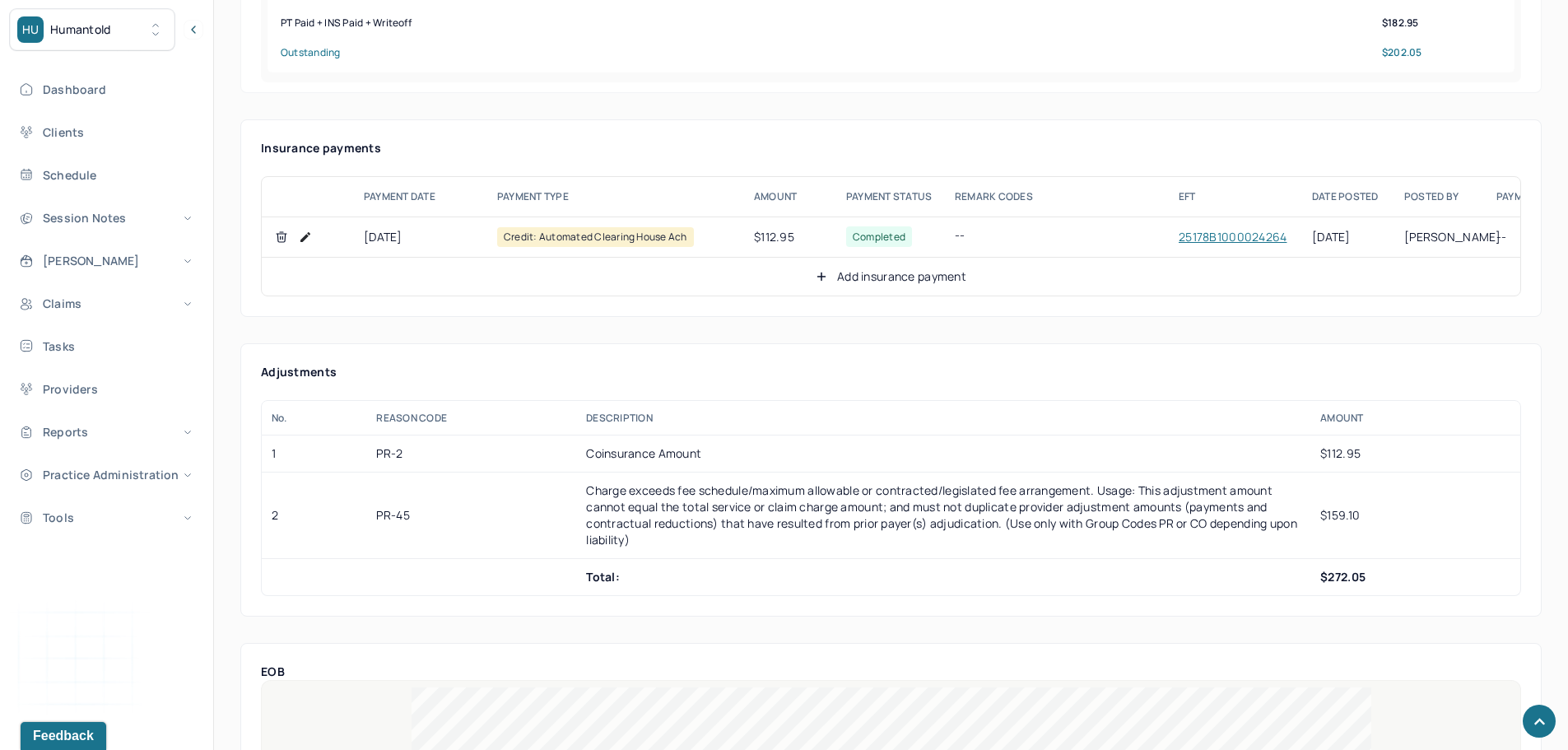 click 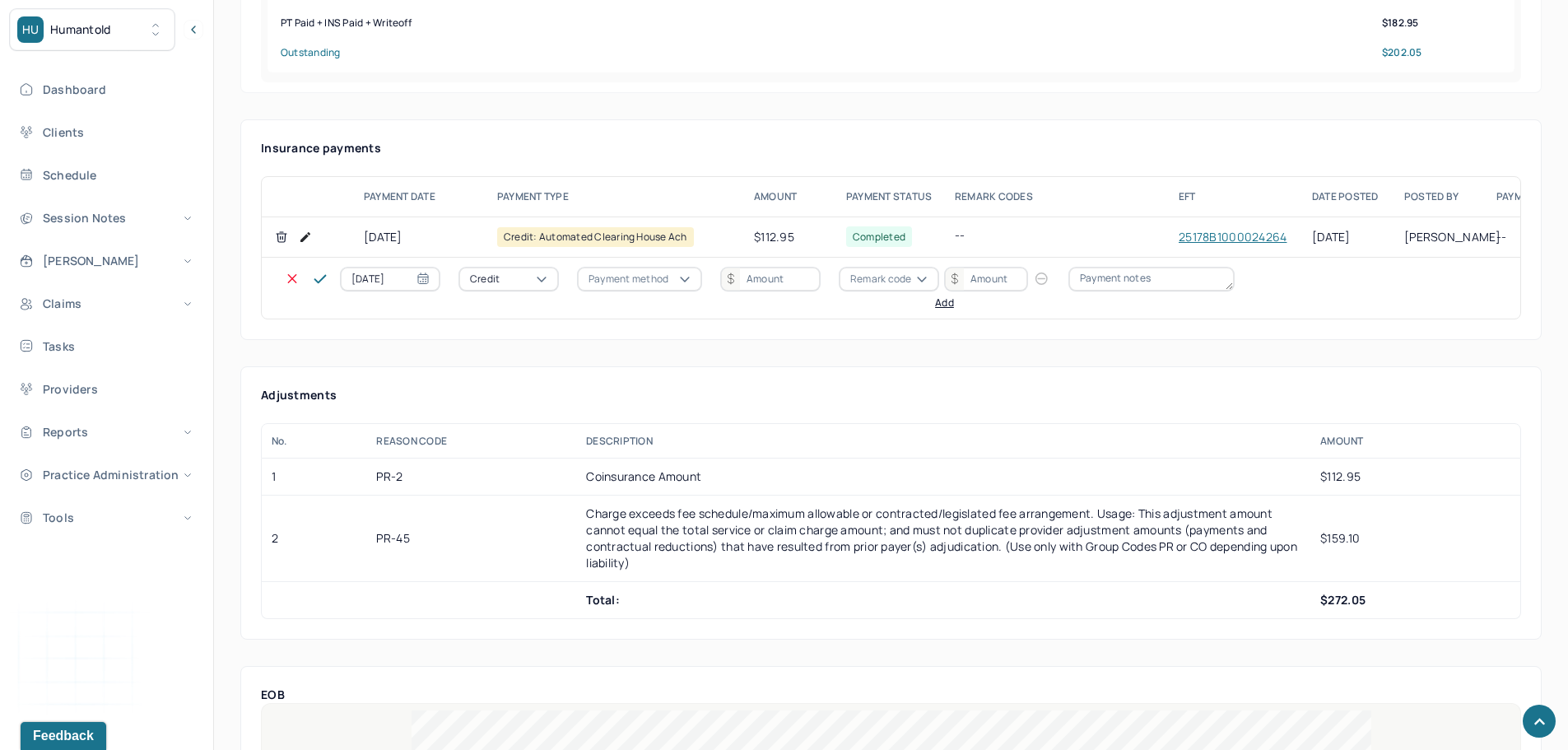click on "Credit" at bounding box center [509, 279] 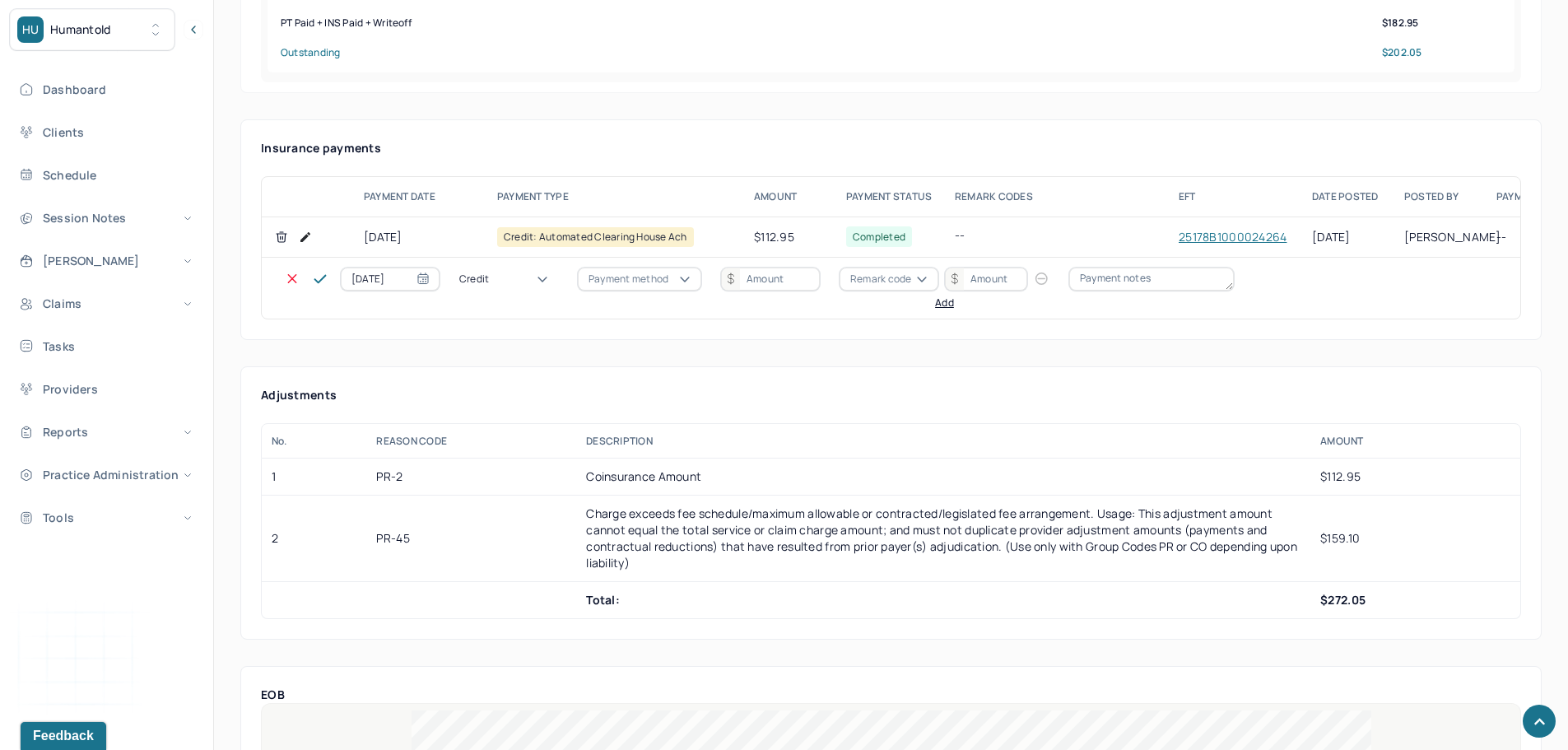 drag, startPoint x: 500, startPoint y: 341, endPoint x: 509, endPoint y: 332, distance: 12.727922 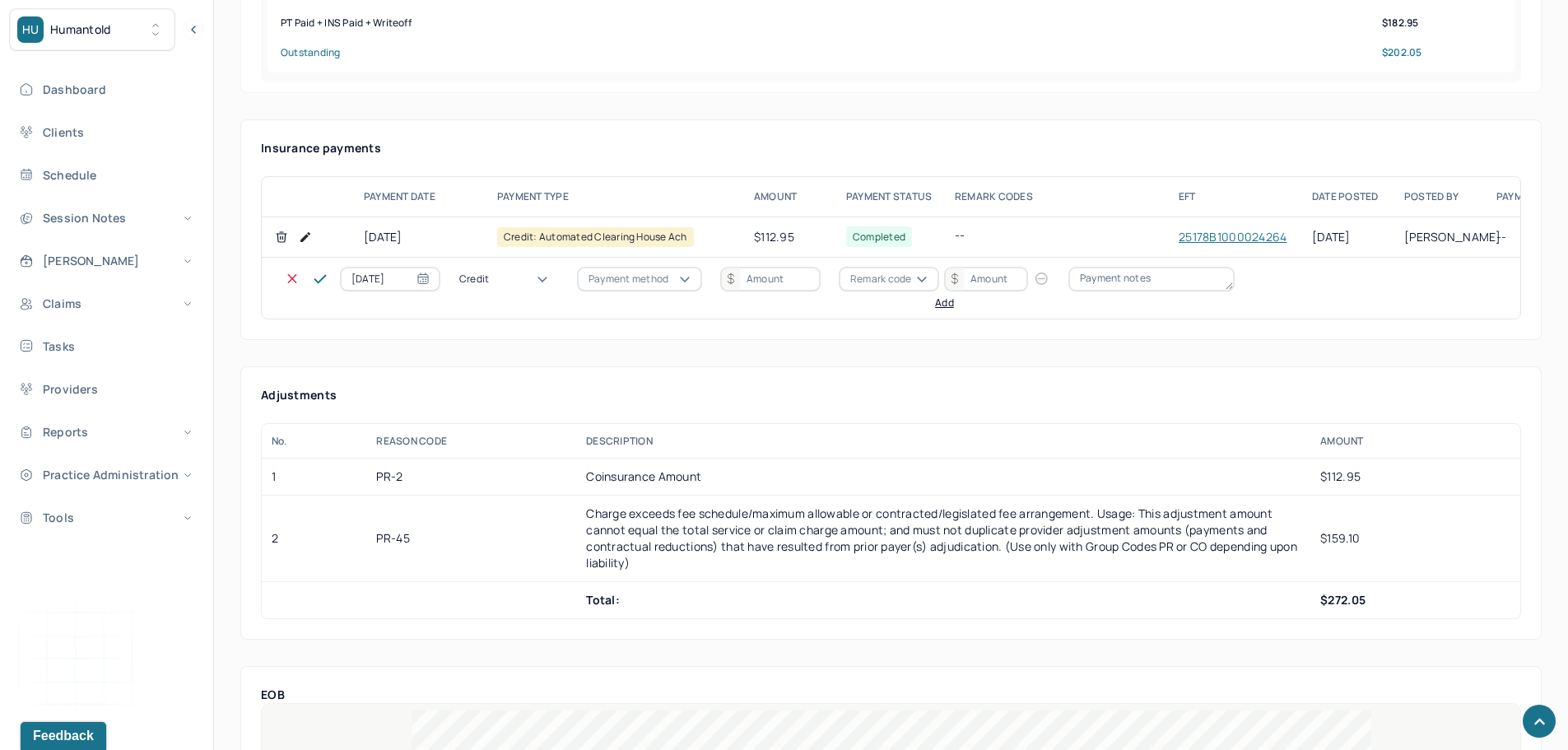 click on "Write off" at bounding box center [49, 2492] 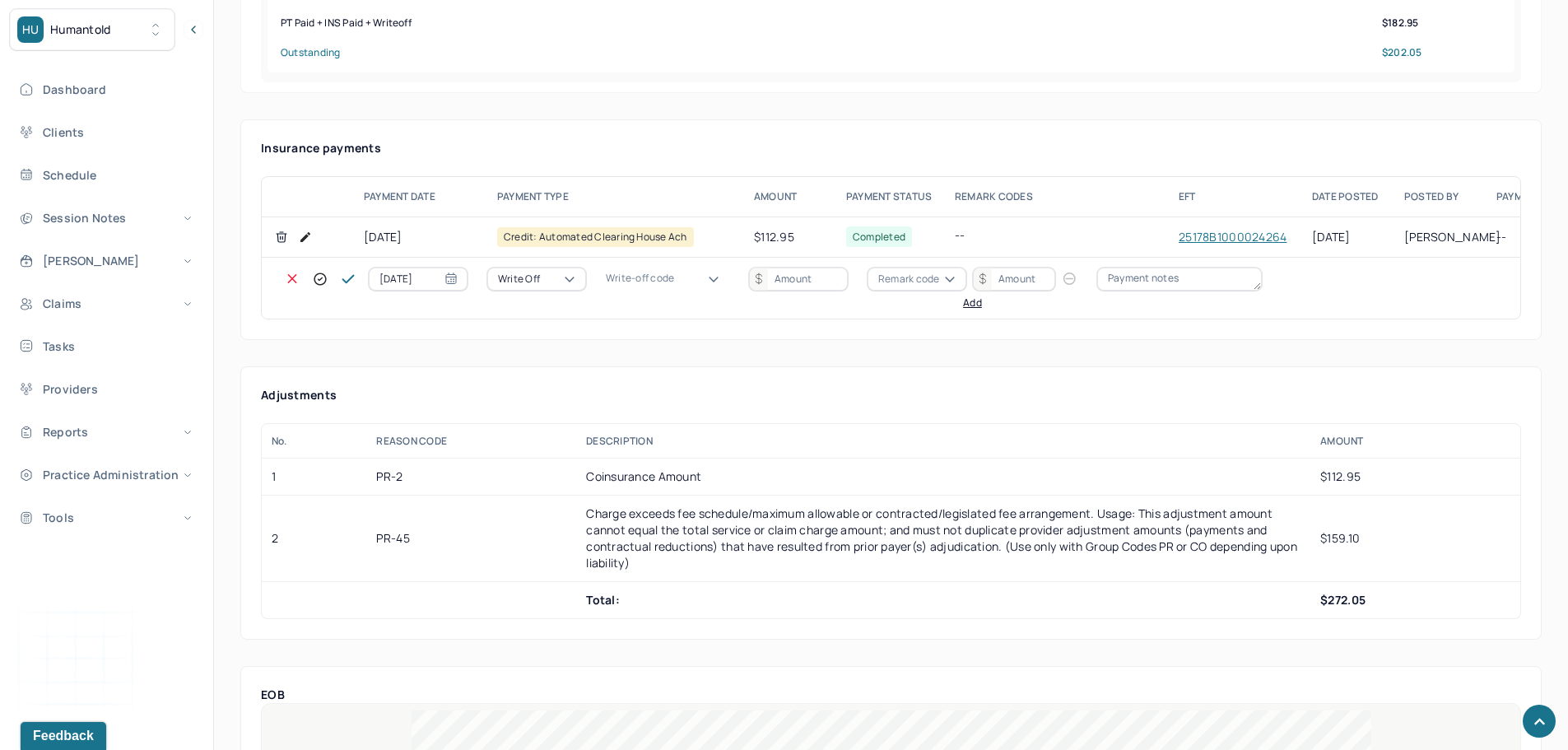 click on "Write-off code" at bounding box center (640, 278) 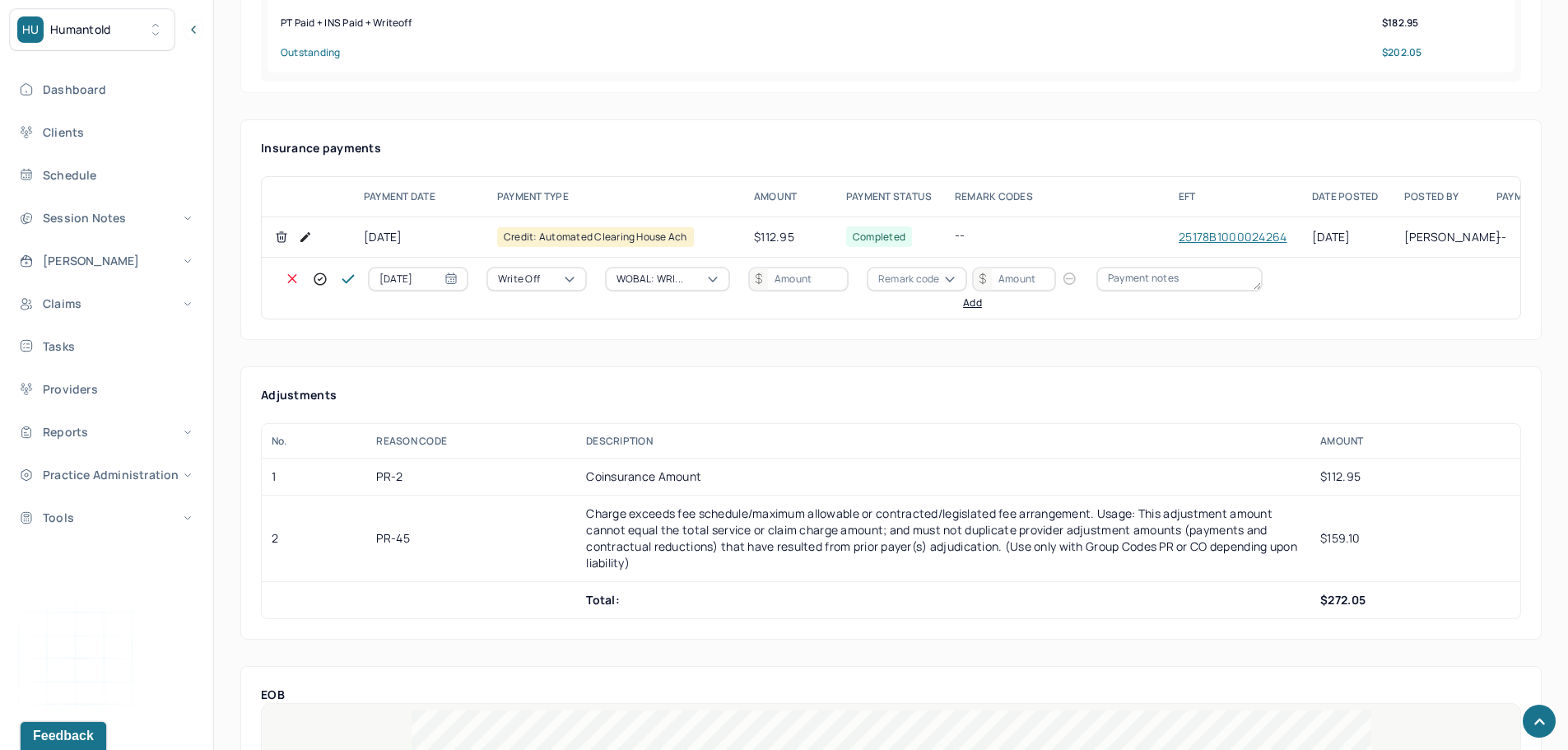 click at bounding box center (798, 279) 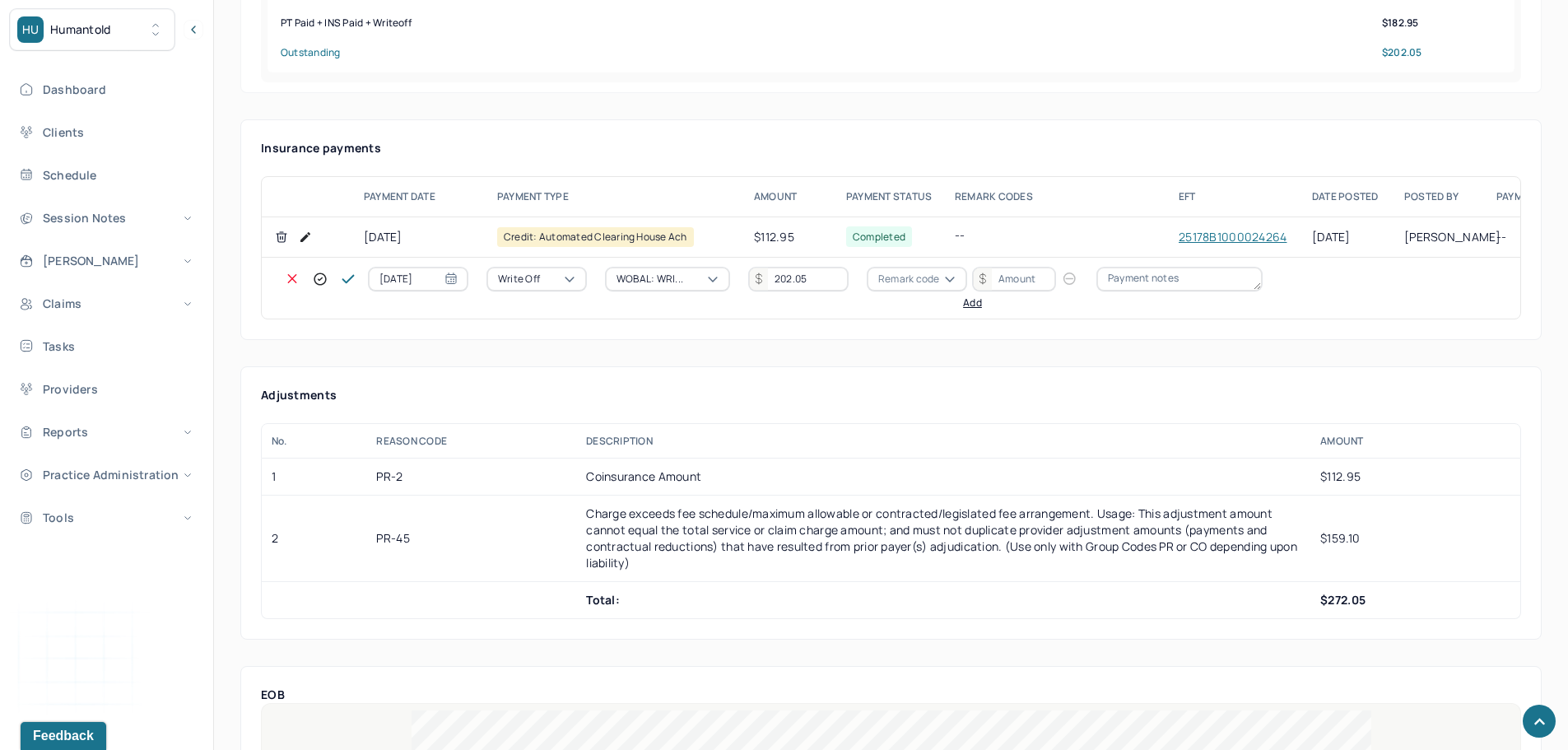 type on "202.05" 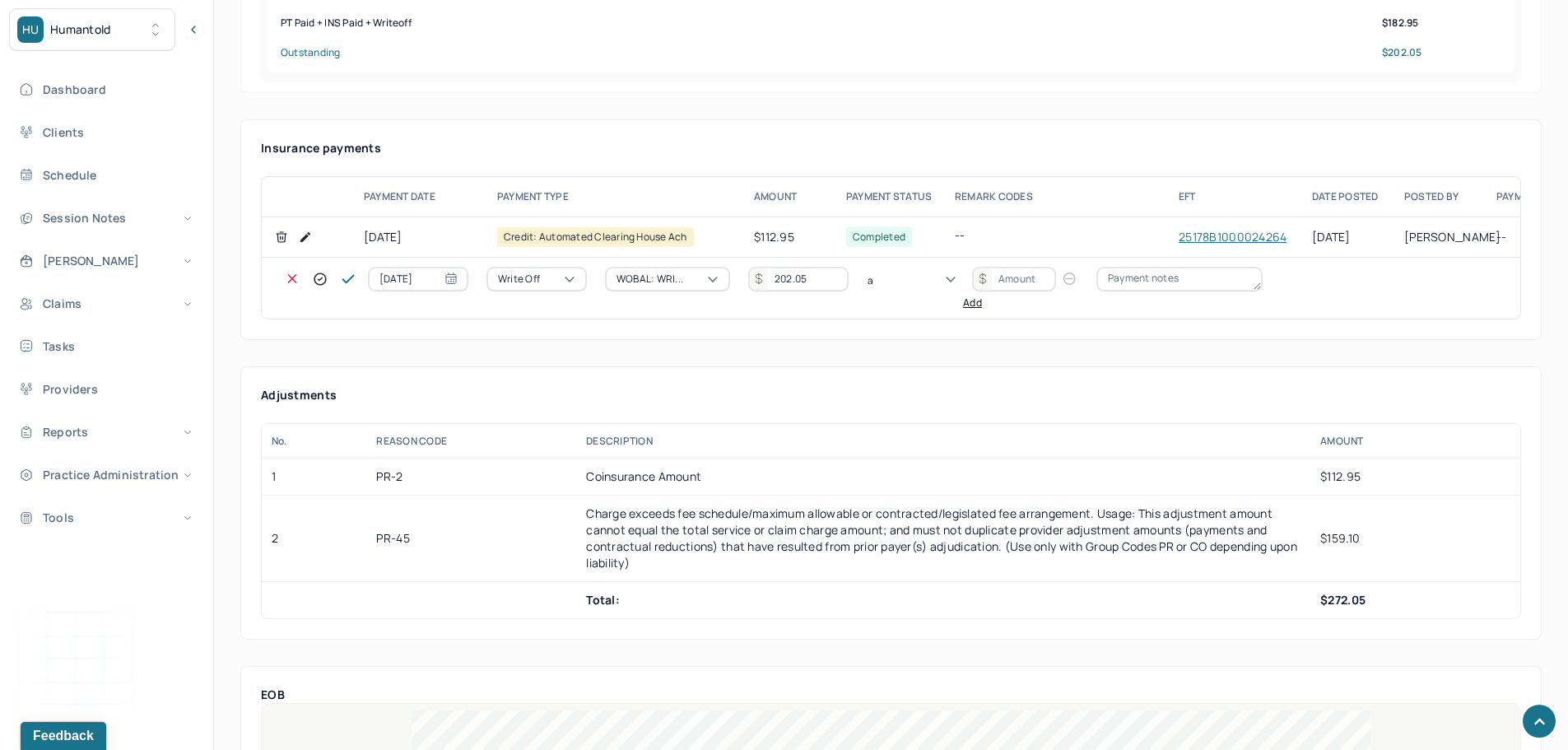 type on "a" 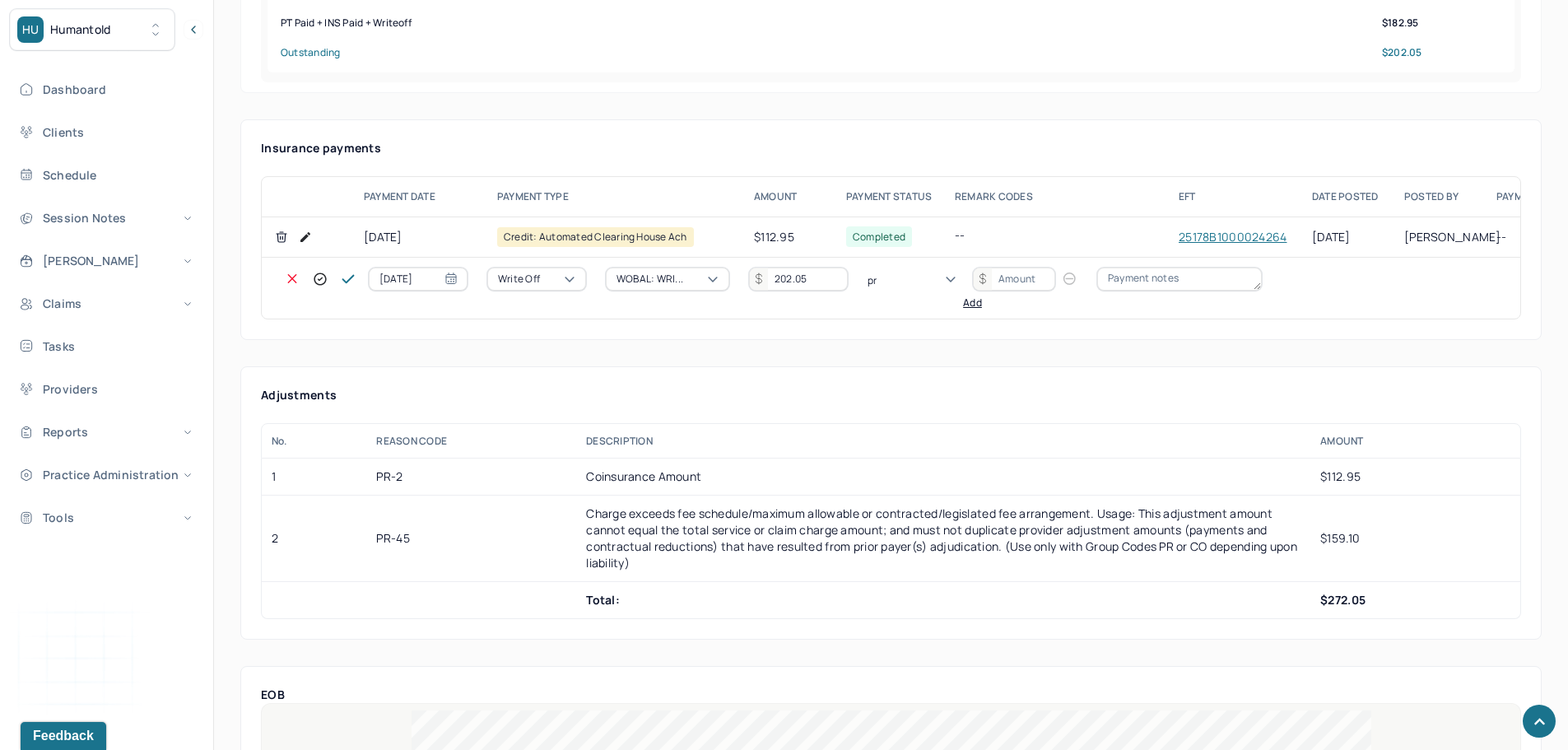 type on "pr2" 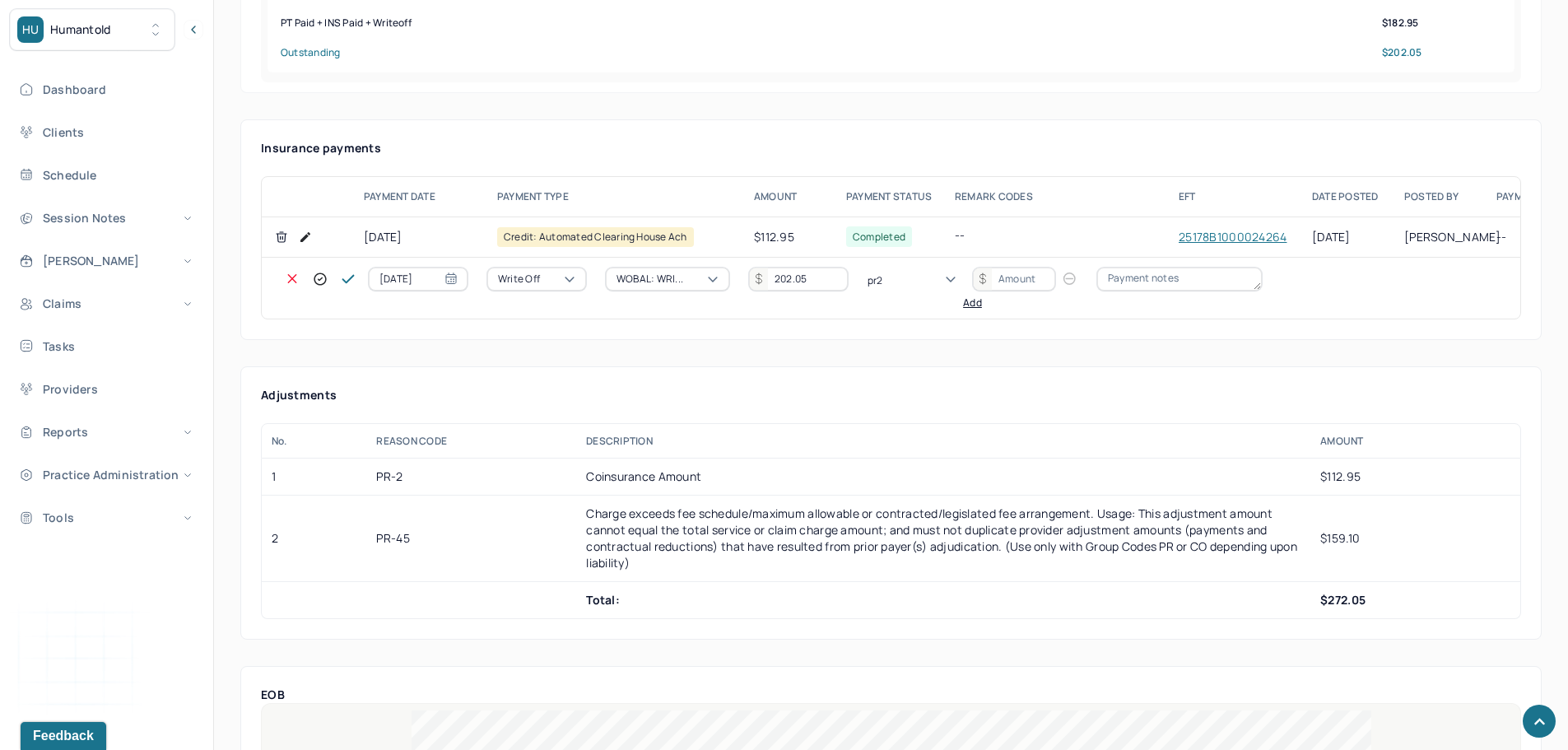 type 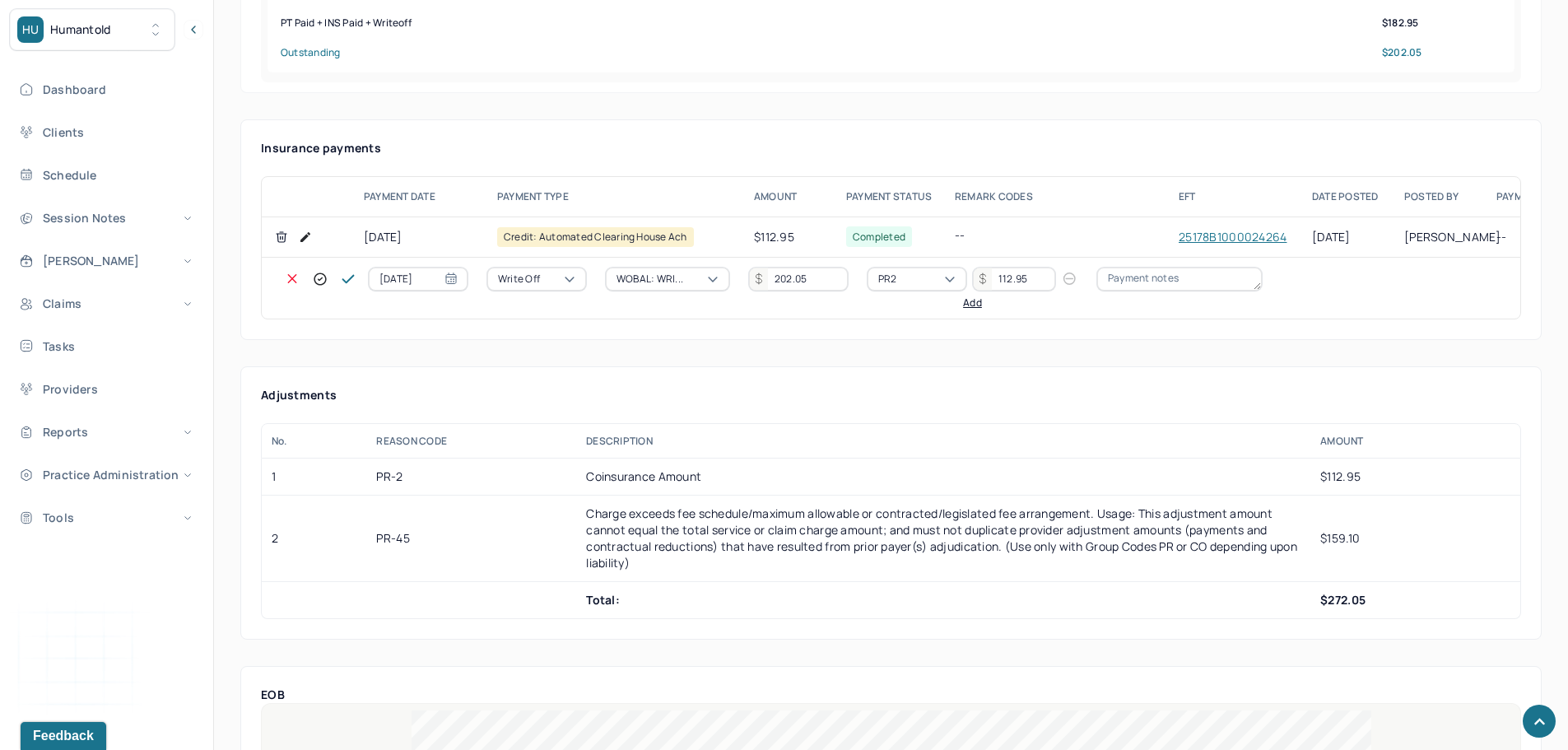 type on "112.95" 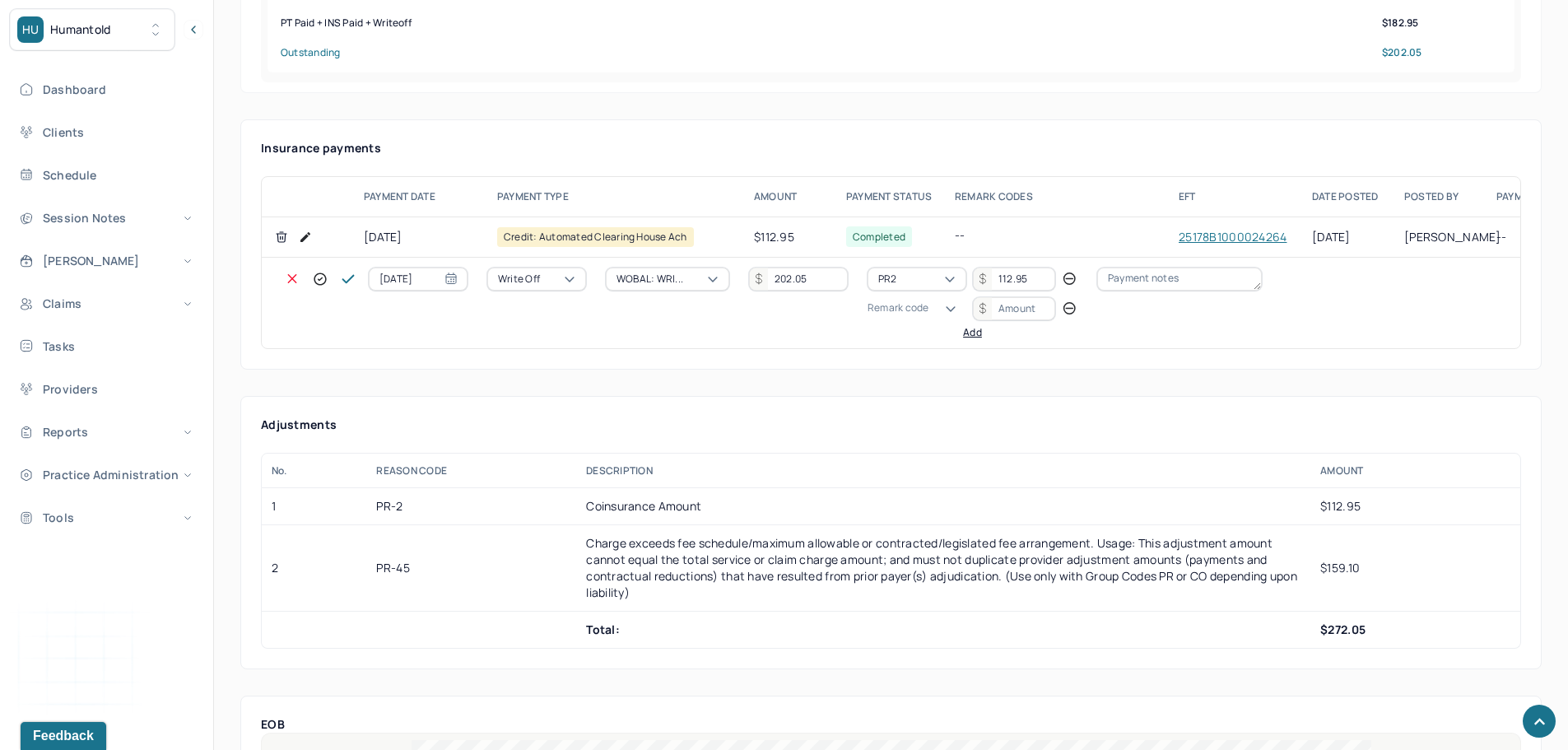 click on "Remark code" at bounding box center (898, 308) 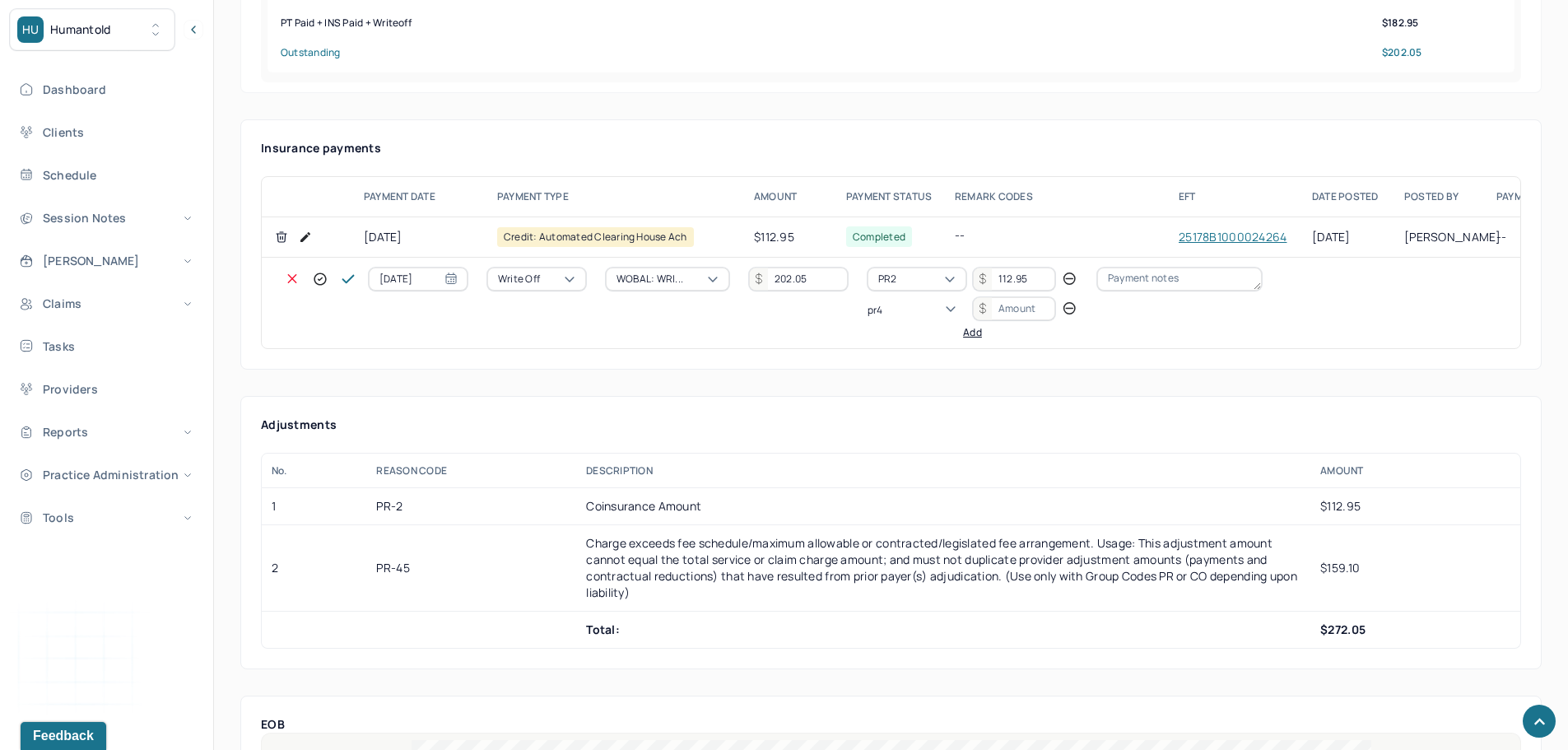 scroll, scrollTop: 0, scrollLeft: 0, axis: both 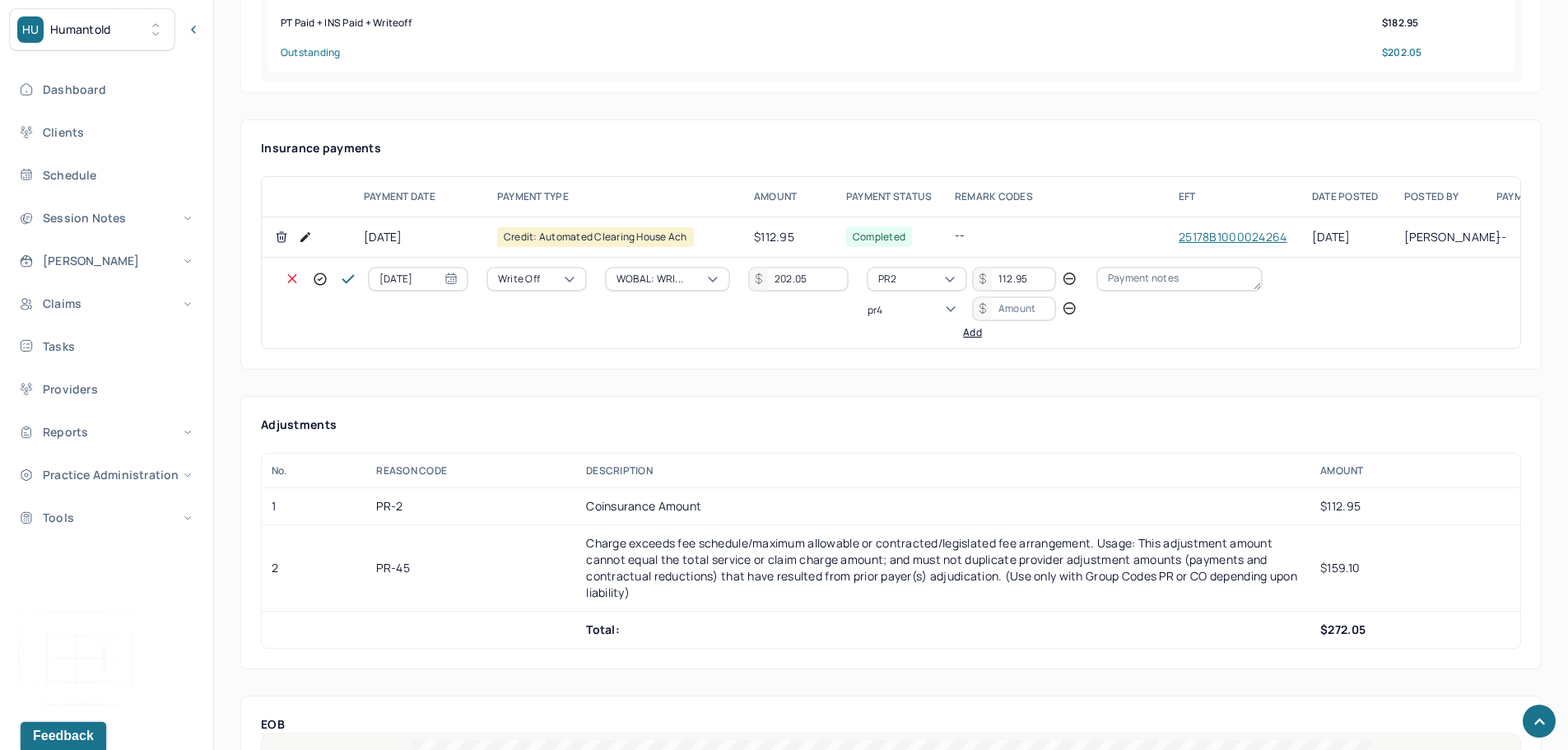 type on "pr45" 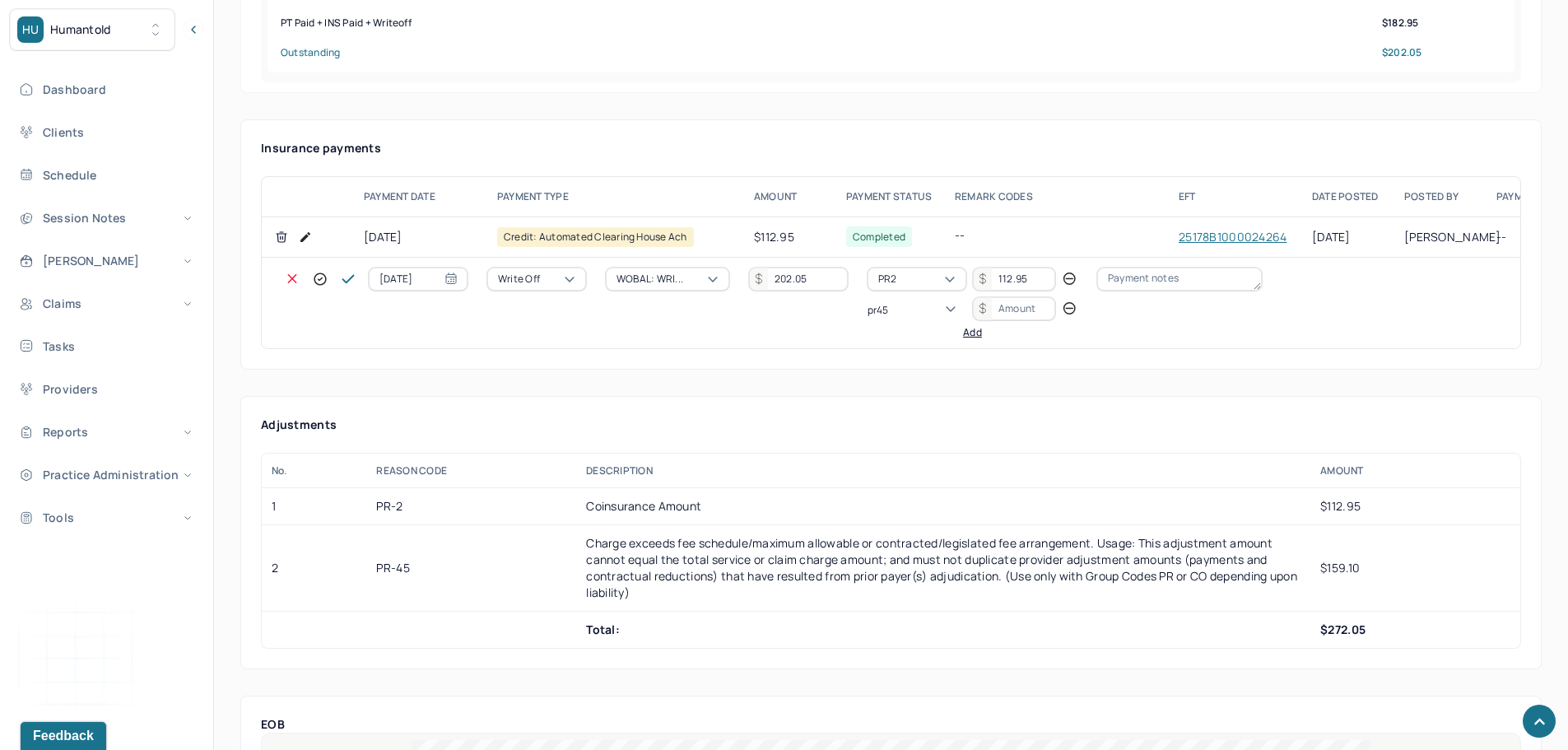 type 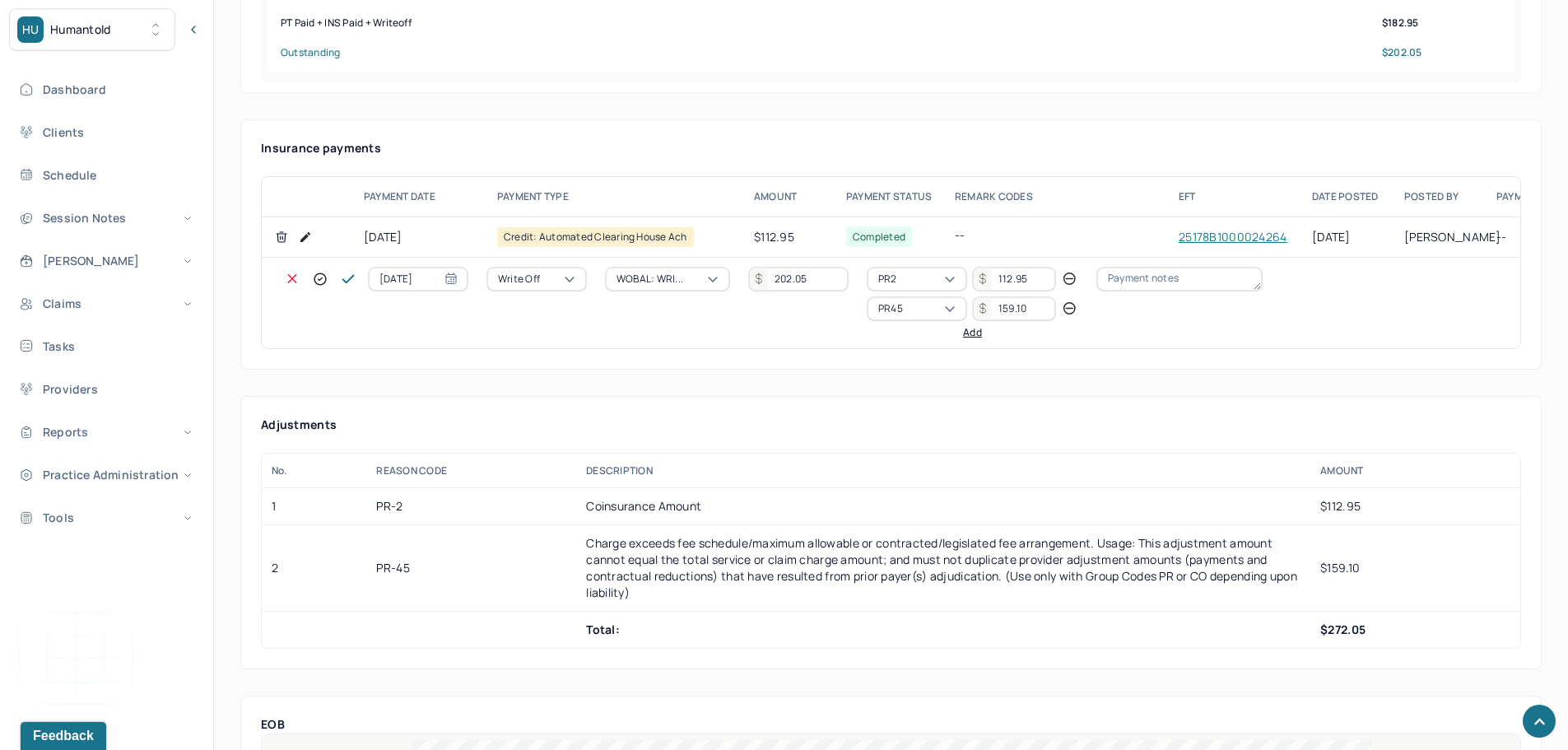 type on "159.10" 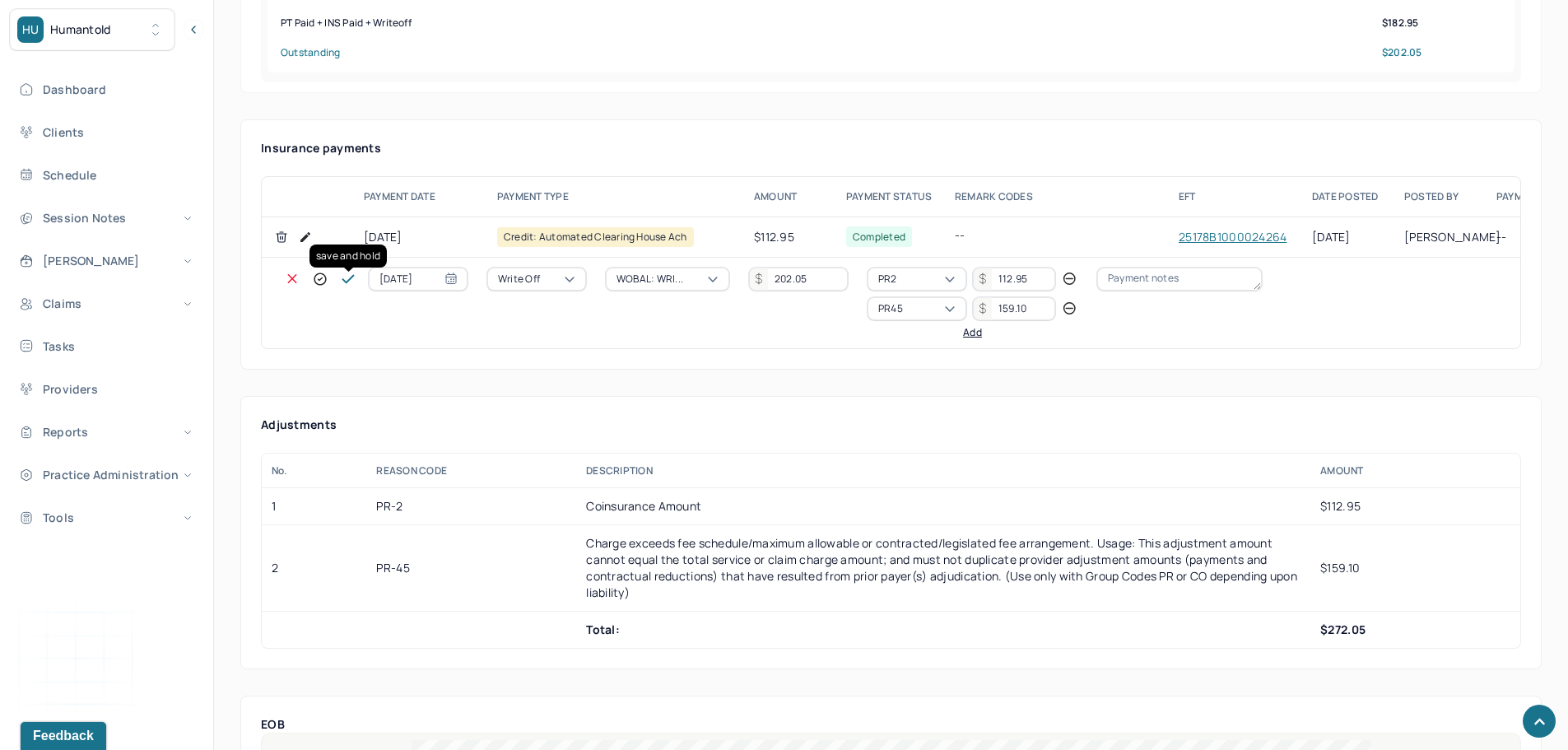 click 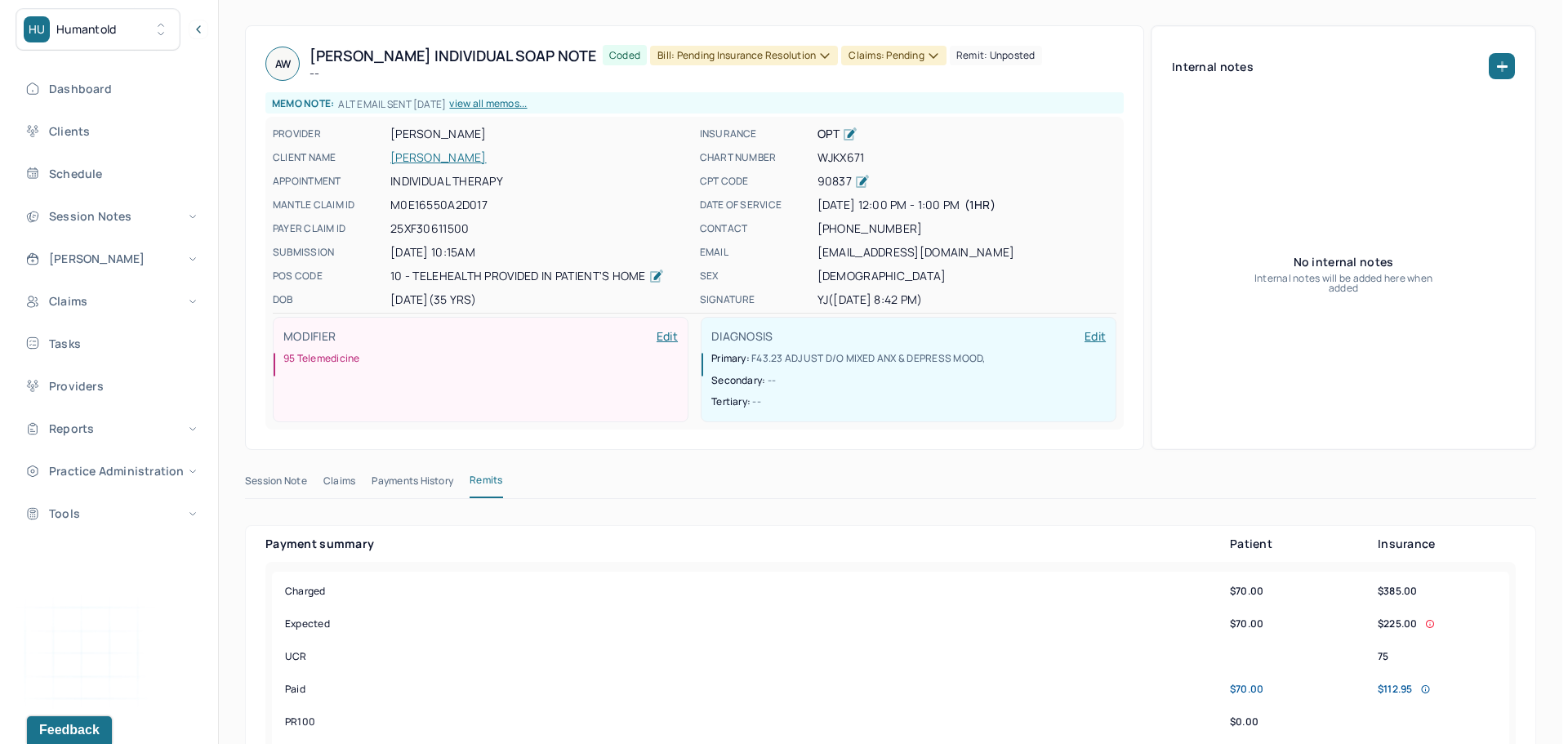 scroll, scrollTop: 0, scrollLeft: 0, axis: both 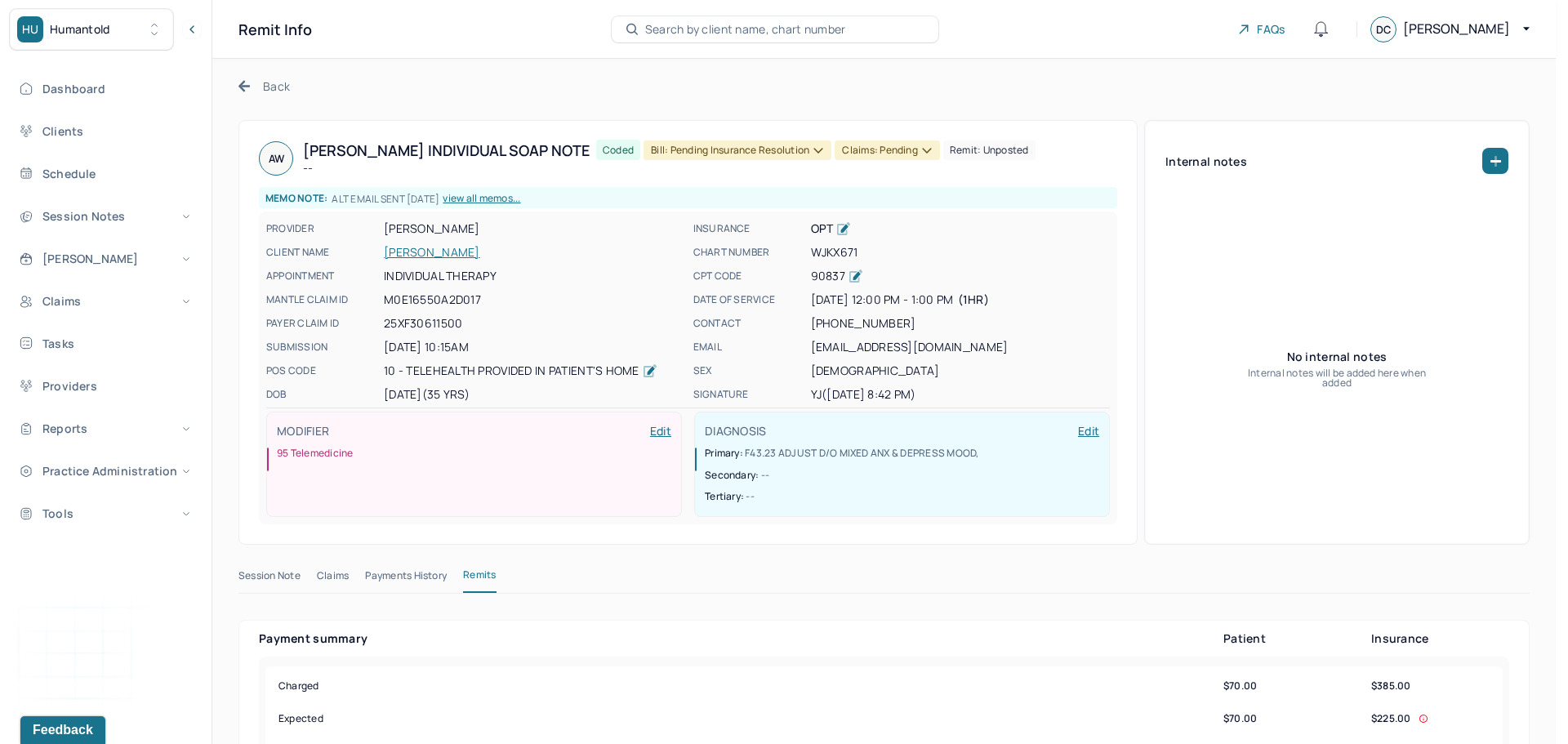 click on "Bill: Pending Insurance Resolution" at bounding box center [737, 150] 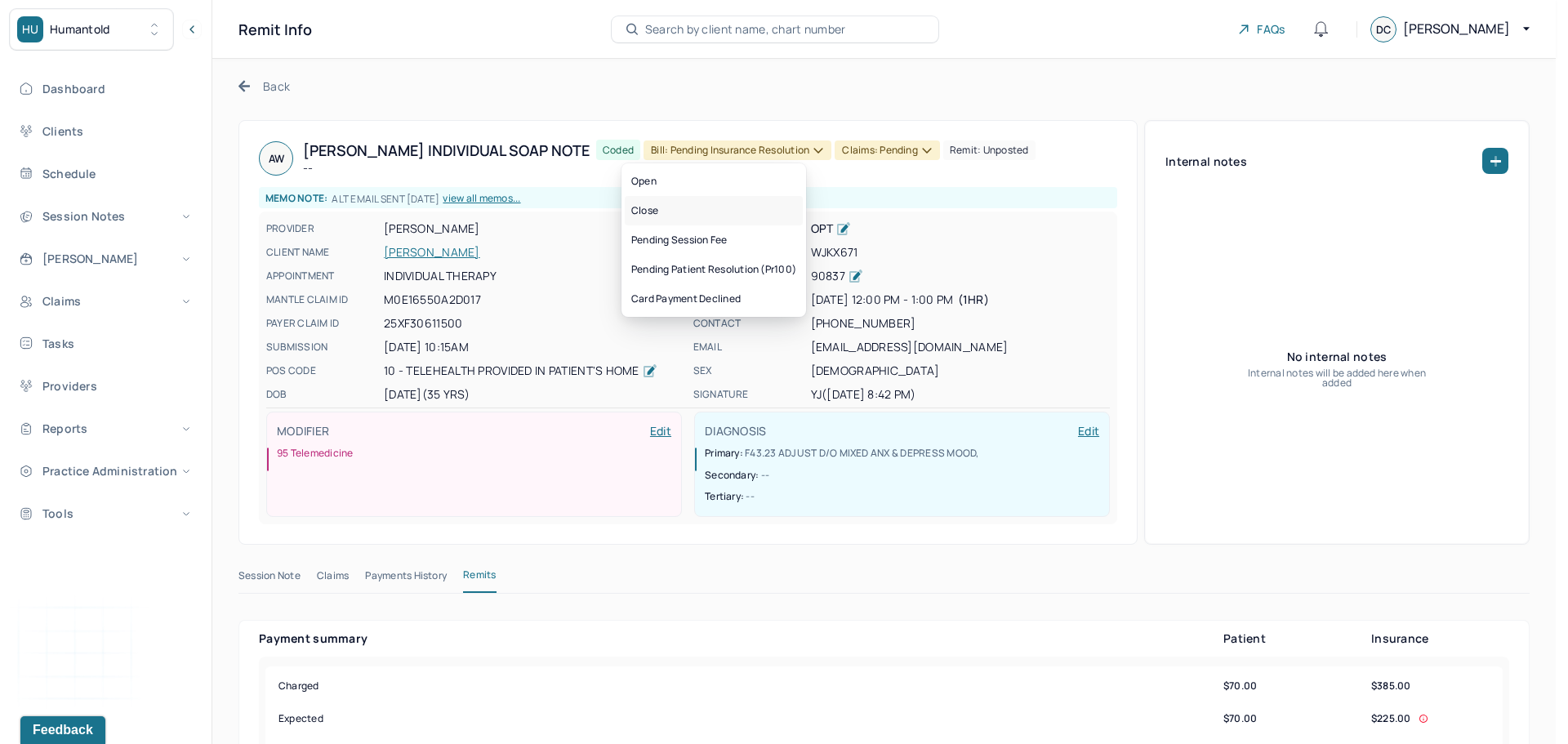click on "Close" at bounding box center (714, 211) 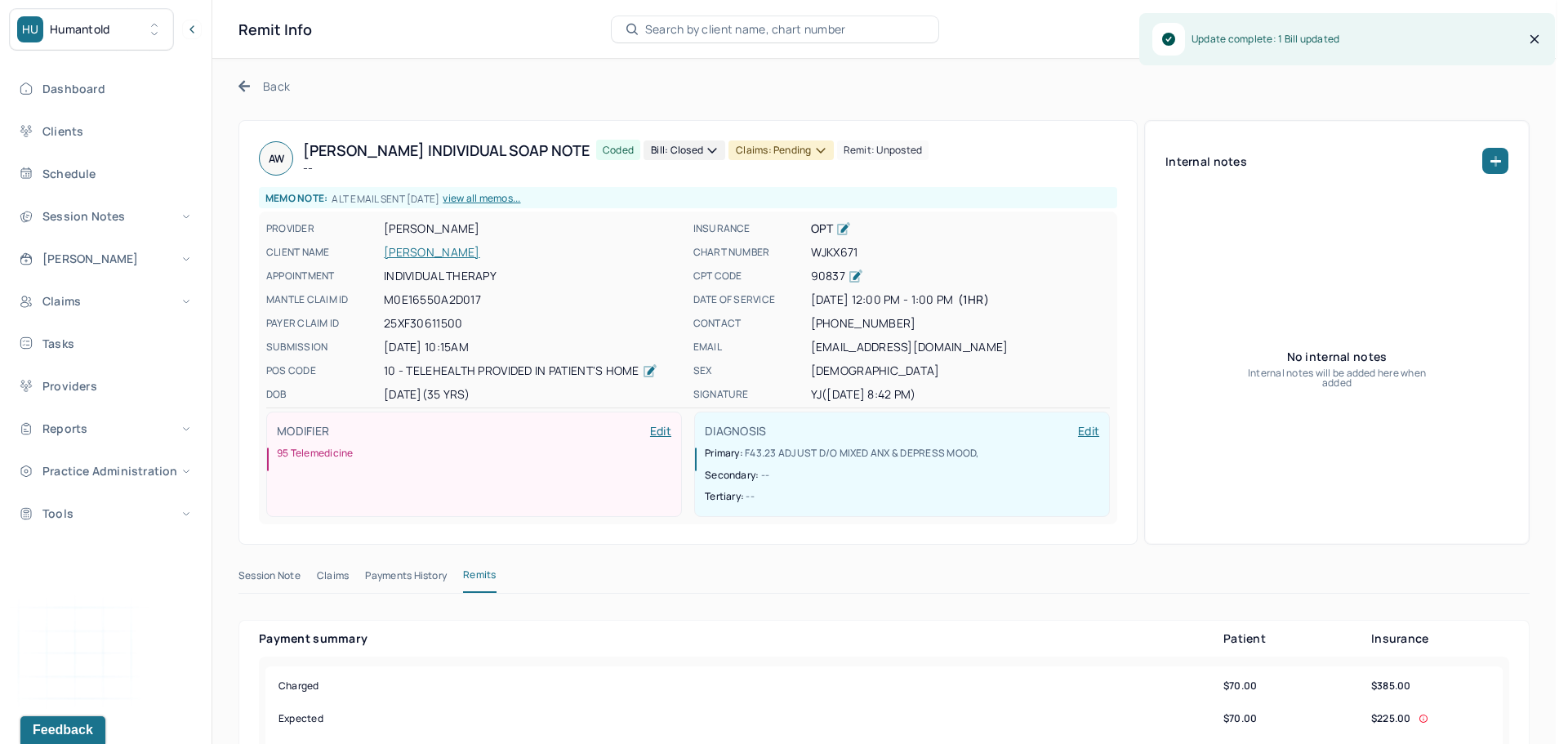 click on "Claims: pending" at bounding box center [781, 150] 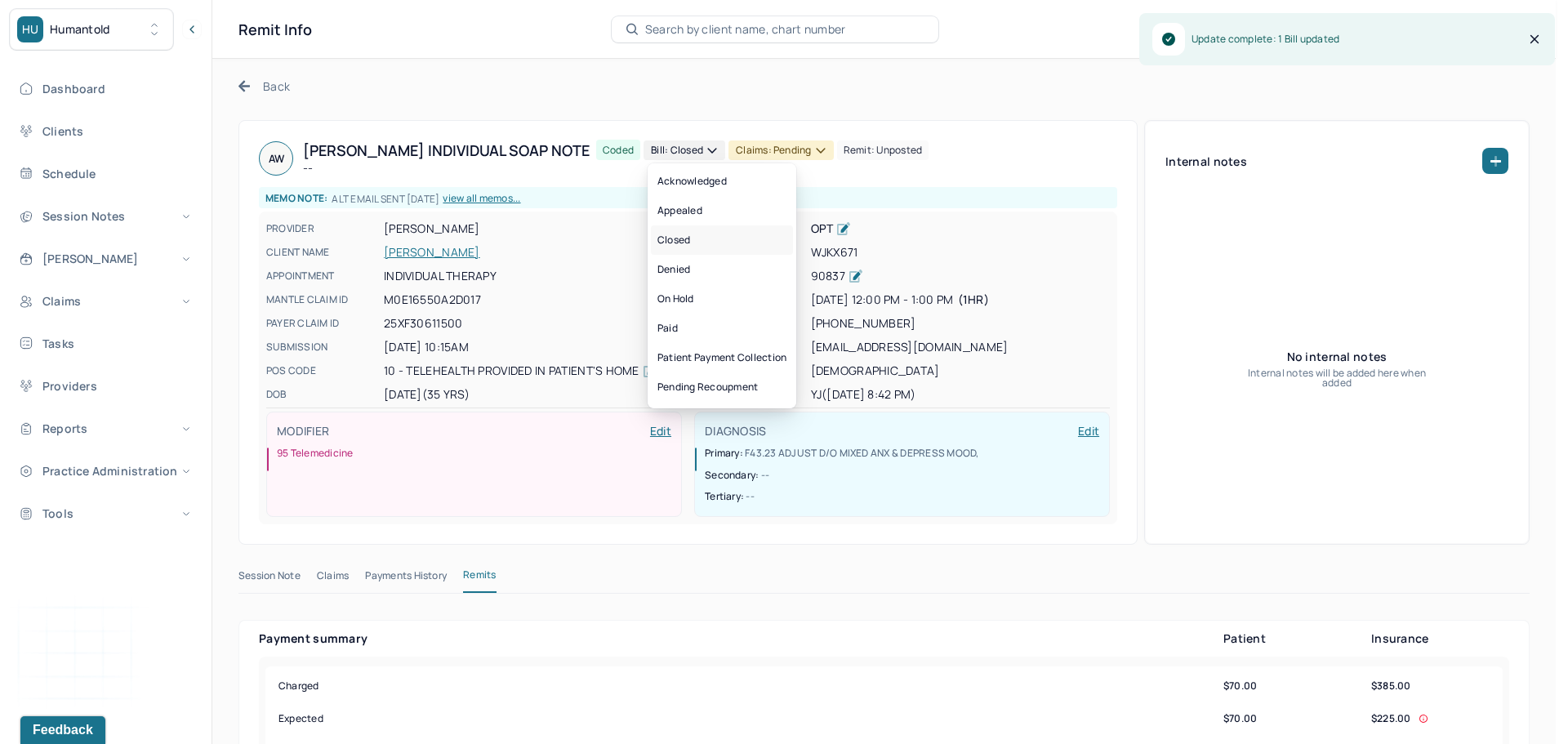 click on "Closed" at bounding box center [722, 240] 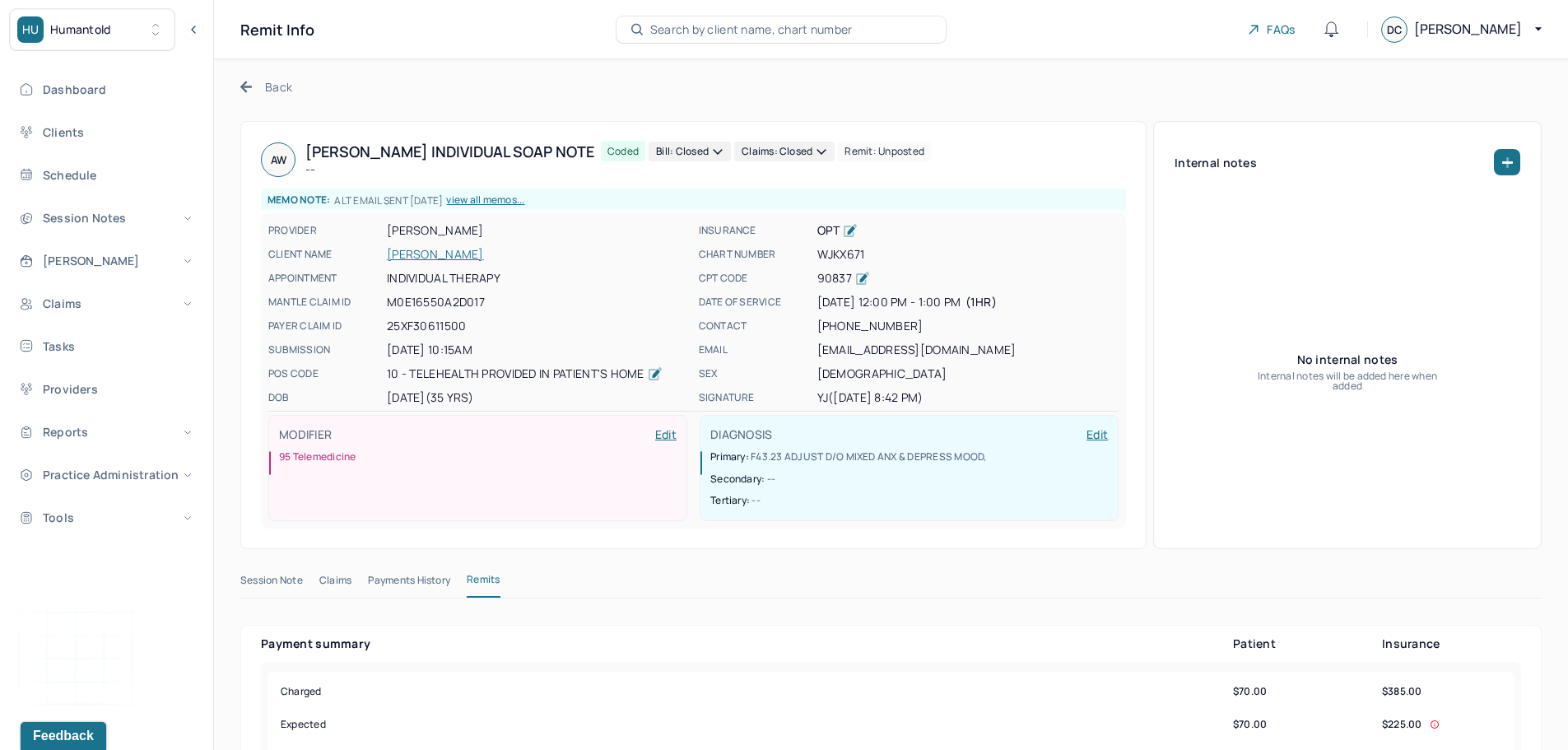 click 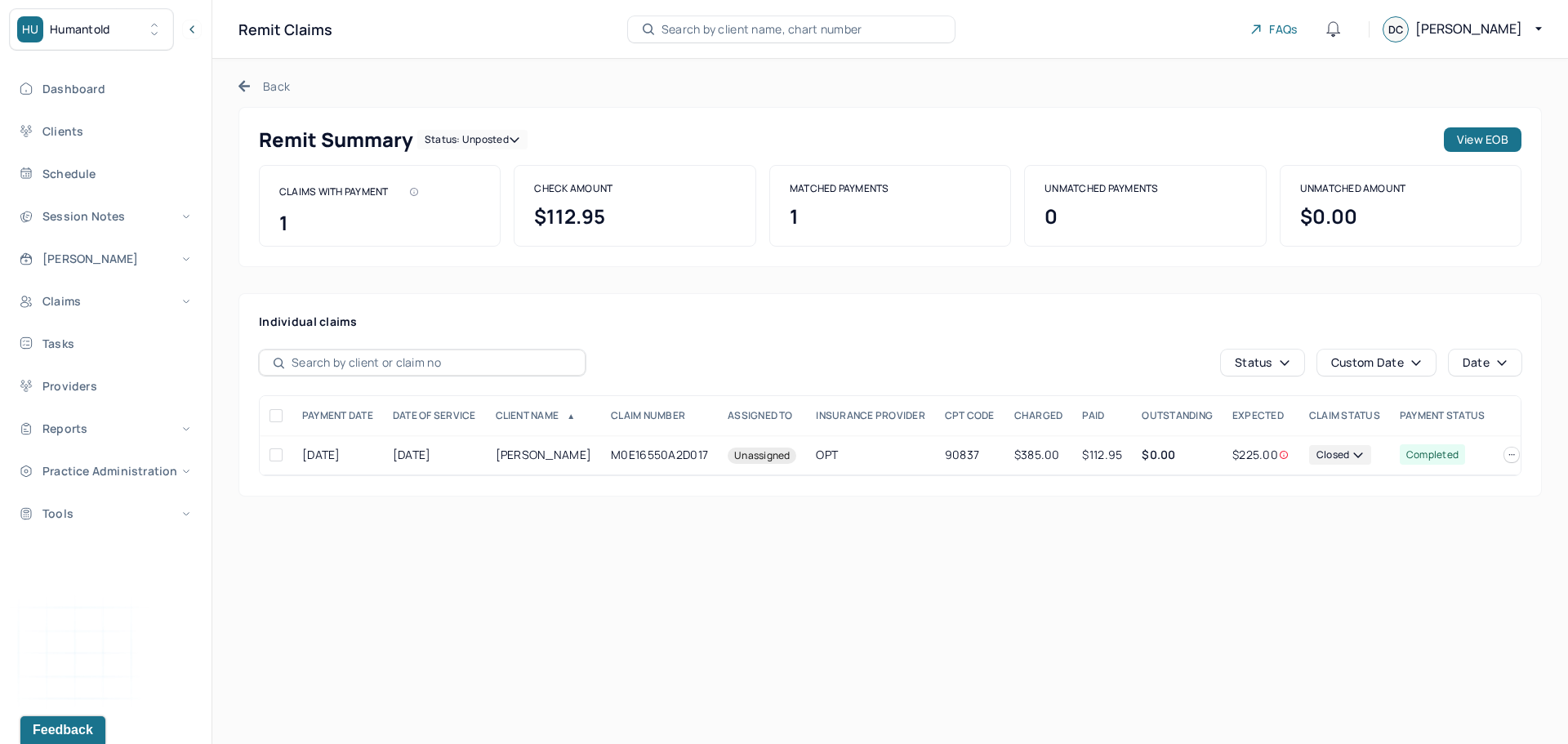 click 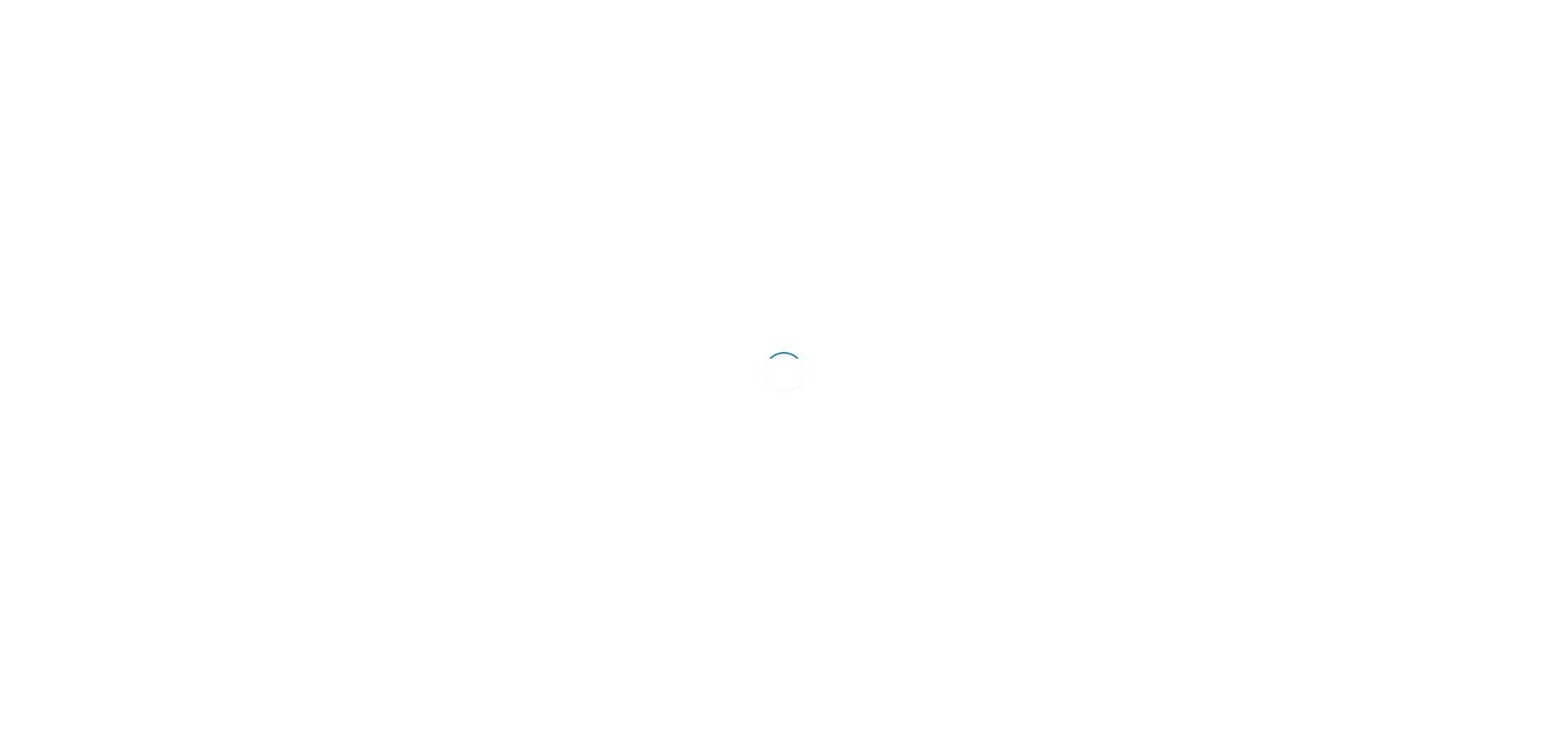 scroll, scrollTop: 0, scrollLeft: 0, axis: both 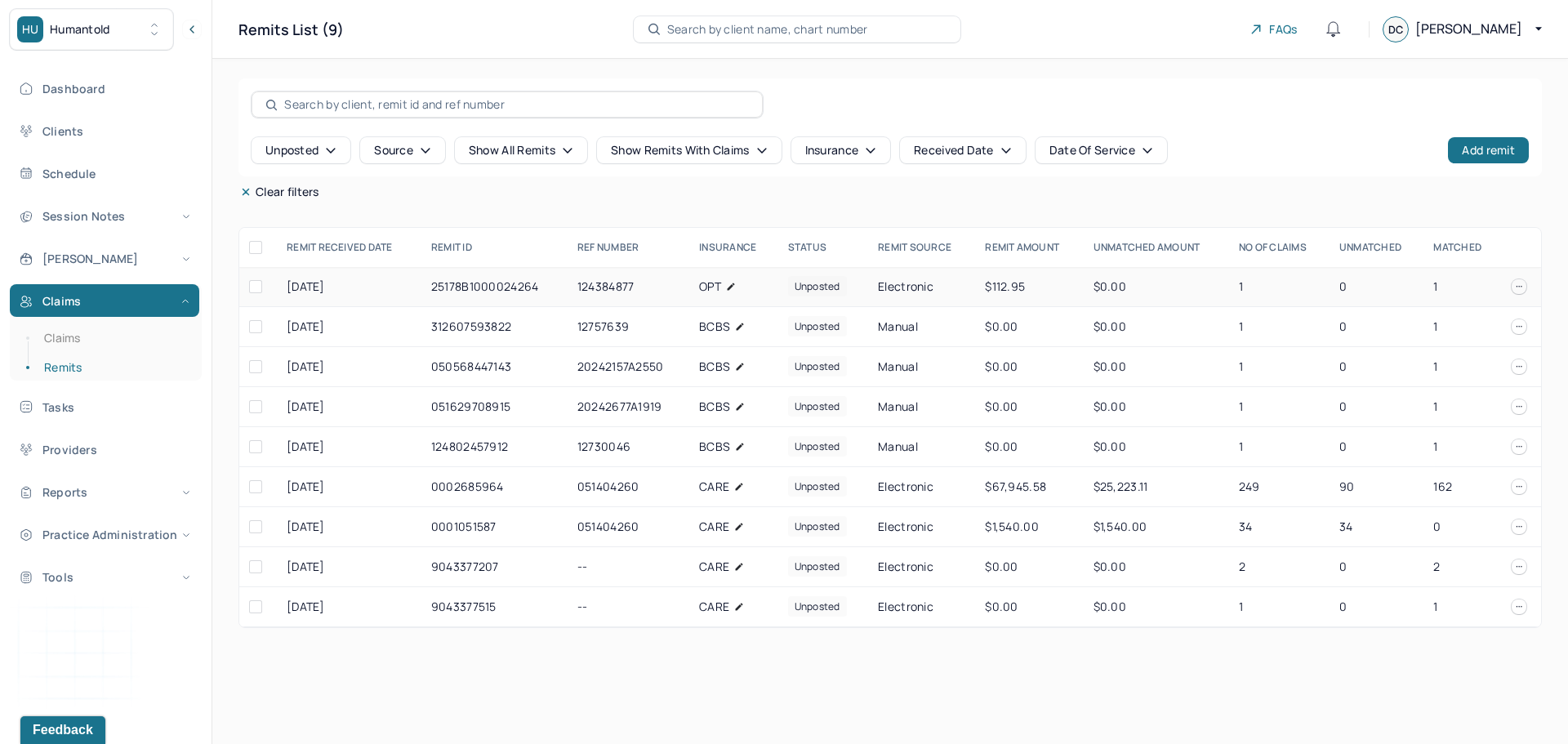 click at bounding box center [256, 287] 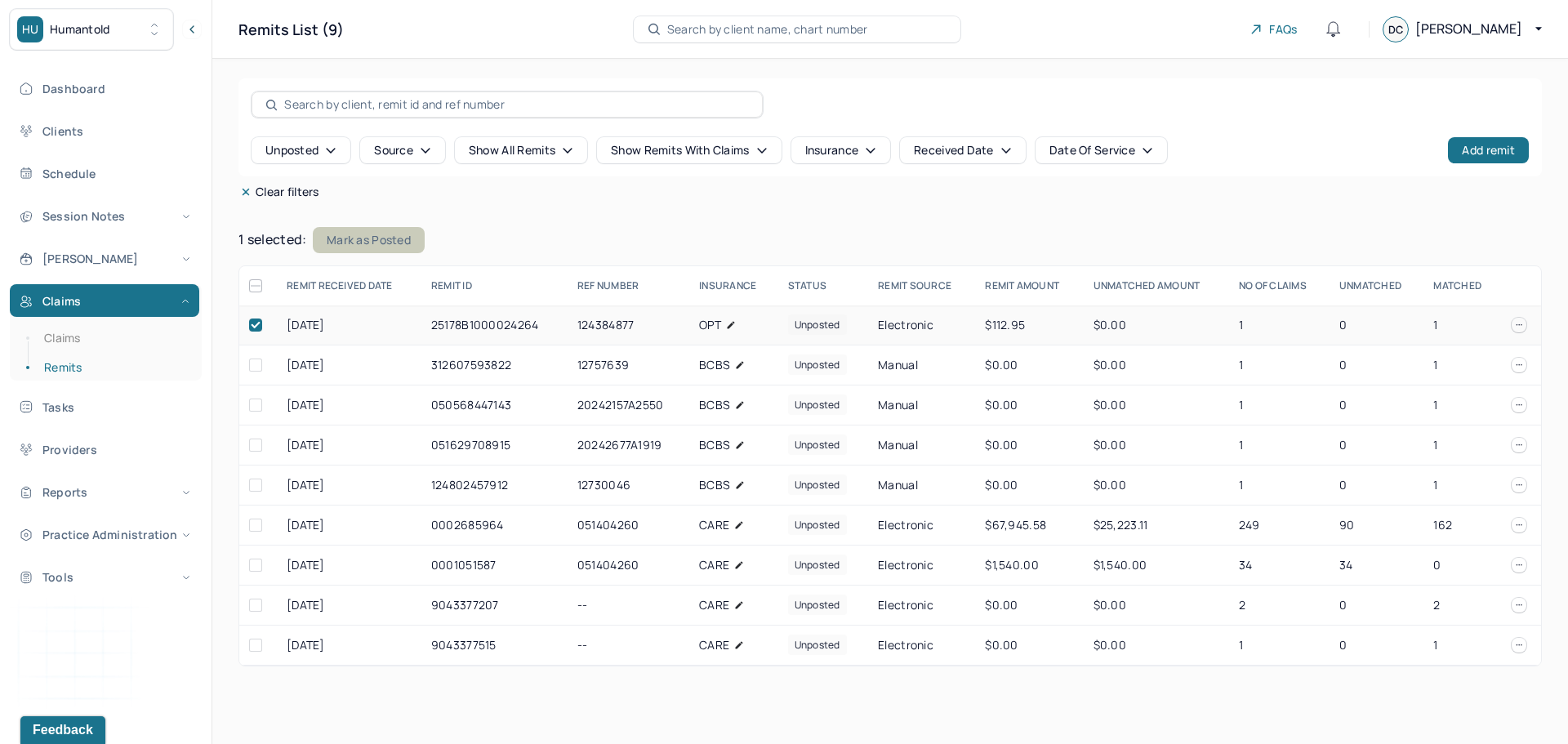 click on "Mark as Posted" at bounding box center (368, 240) 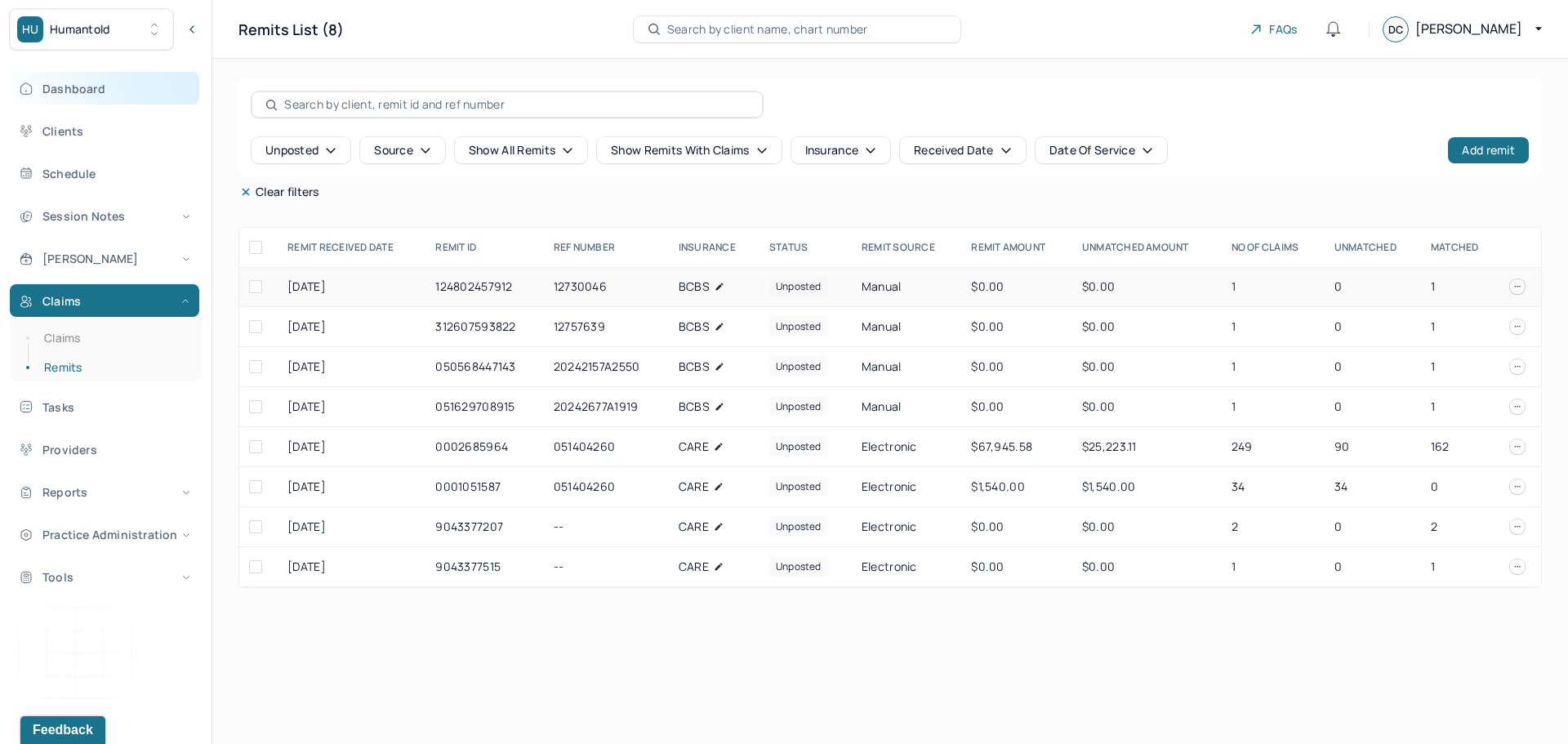 click on "Dashboard" at bounding box center (105, 88) 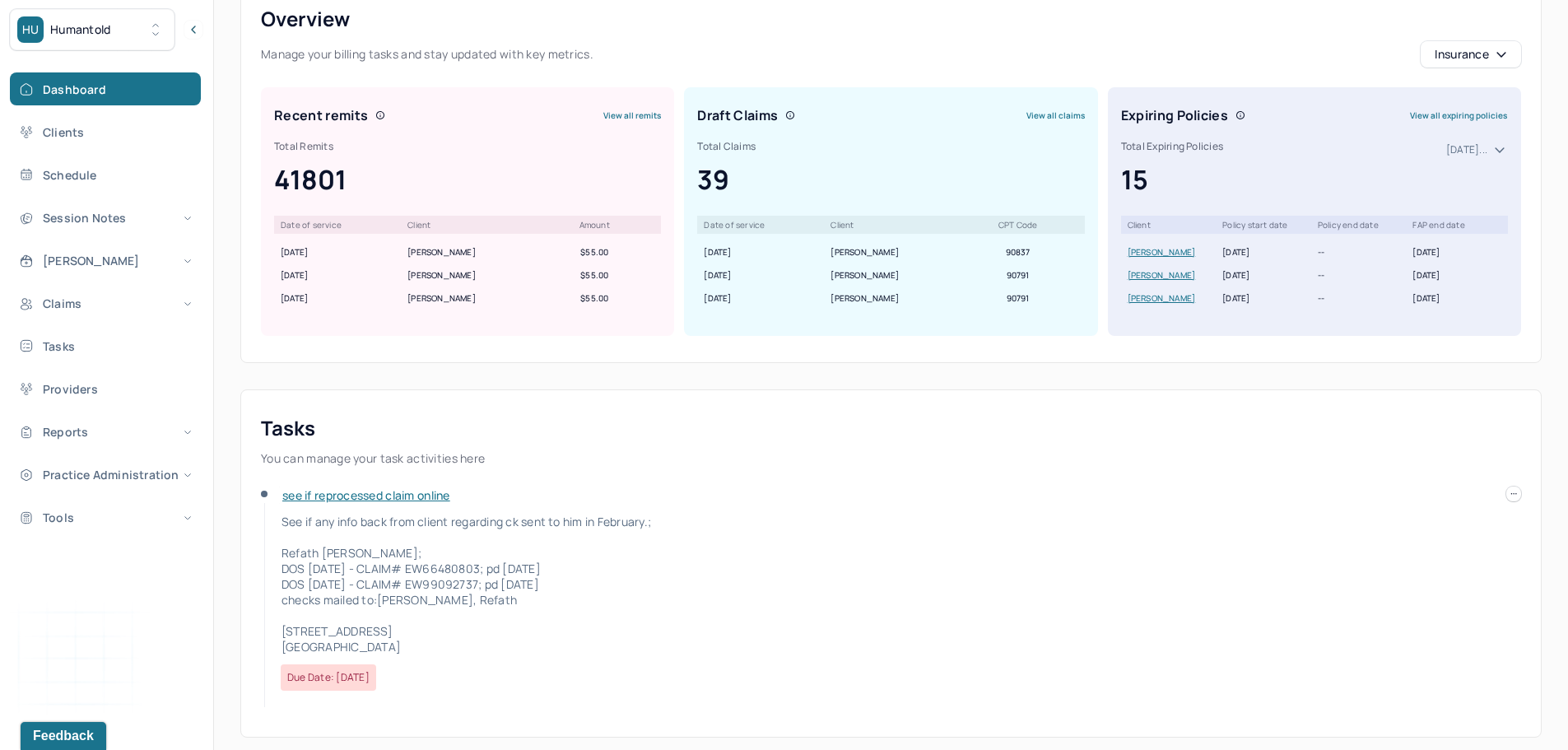 scroll, scrollTop: 106, scrollLeft: 0, axis: vertical 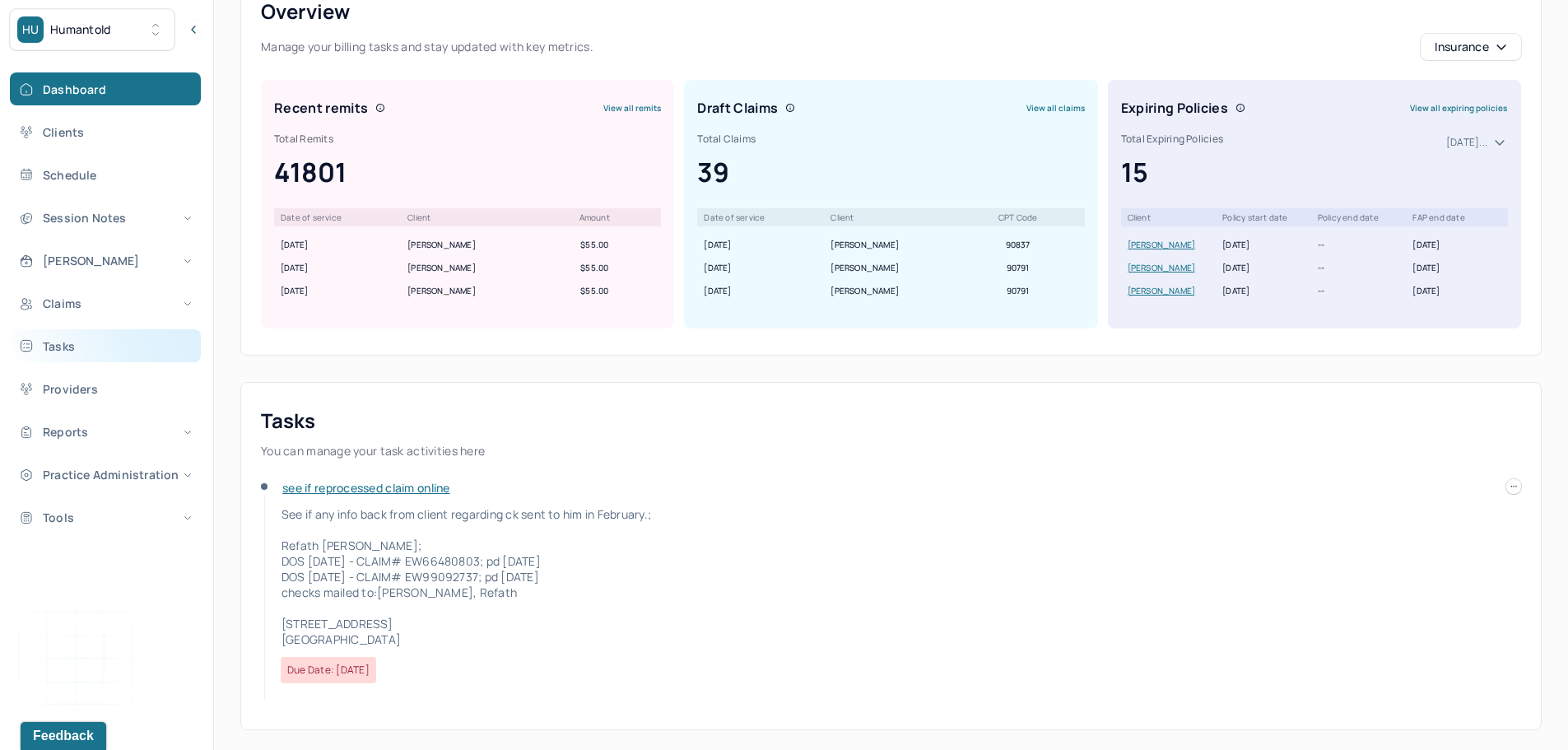 click on "Tasks" at bounding box center (105, 346) 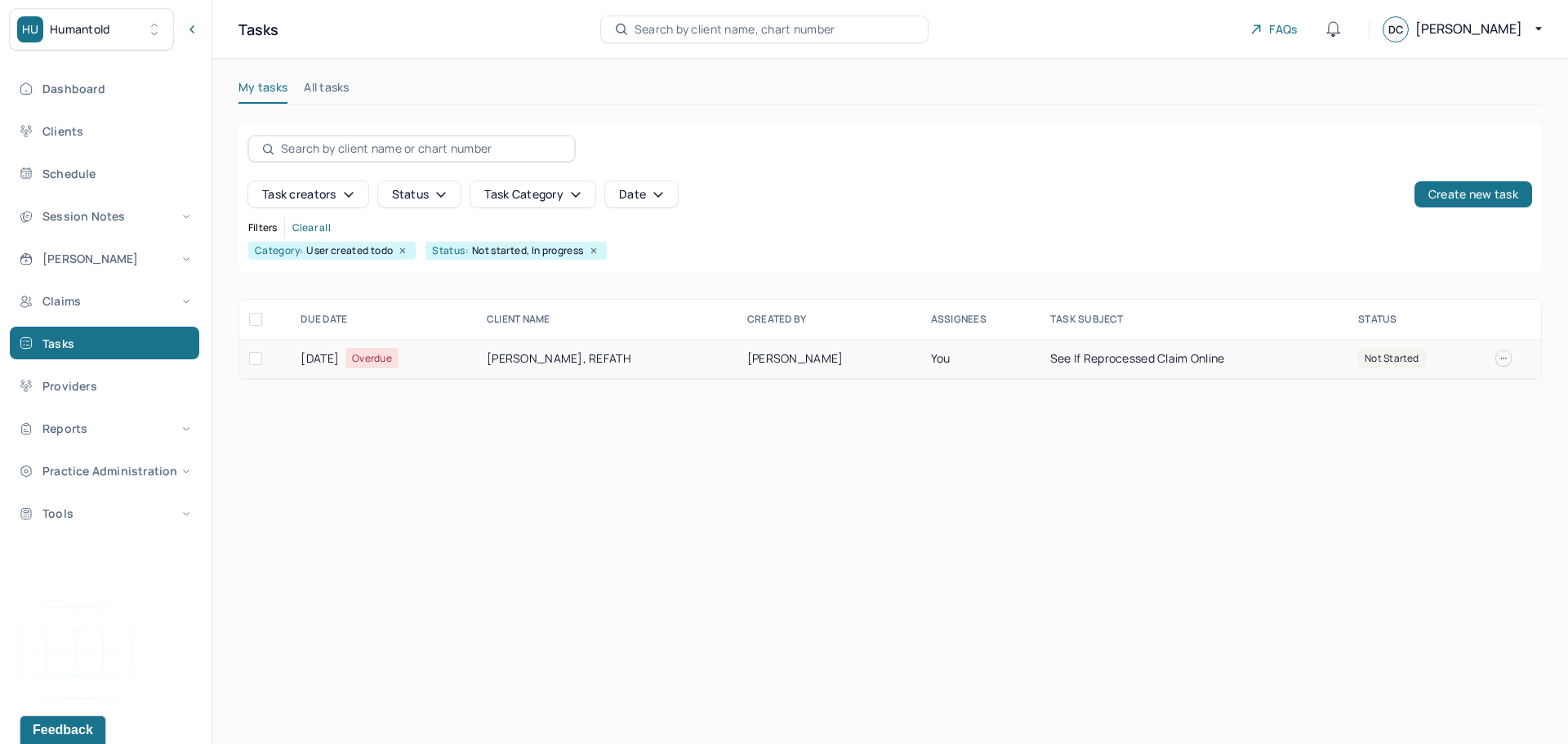 click at bounding box center (1503, 359) 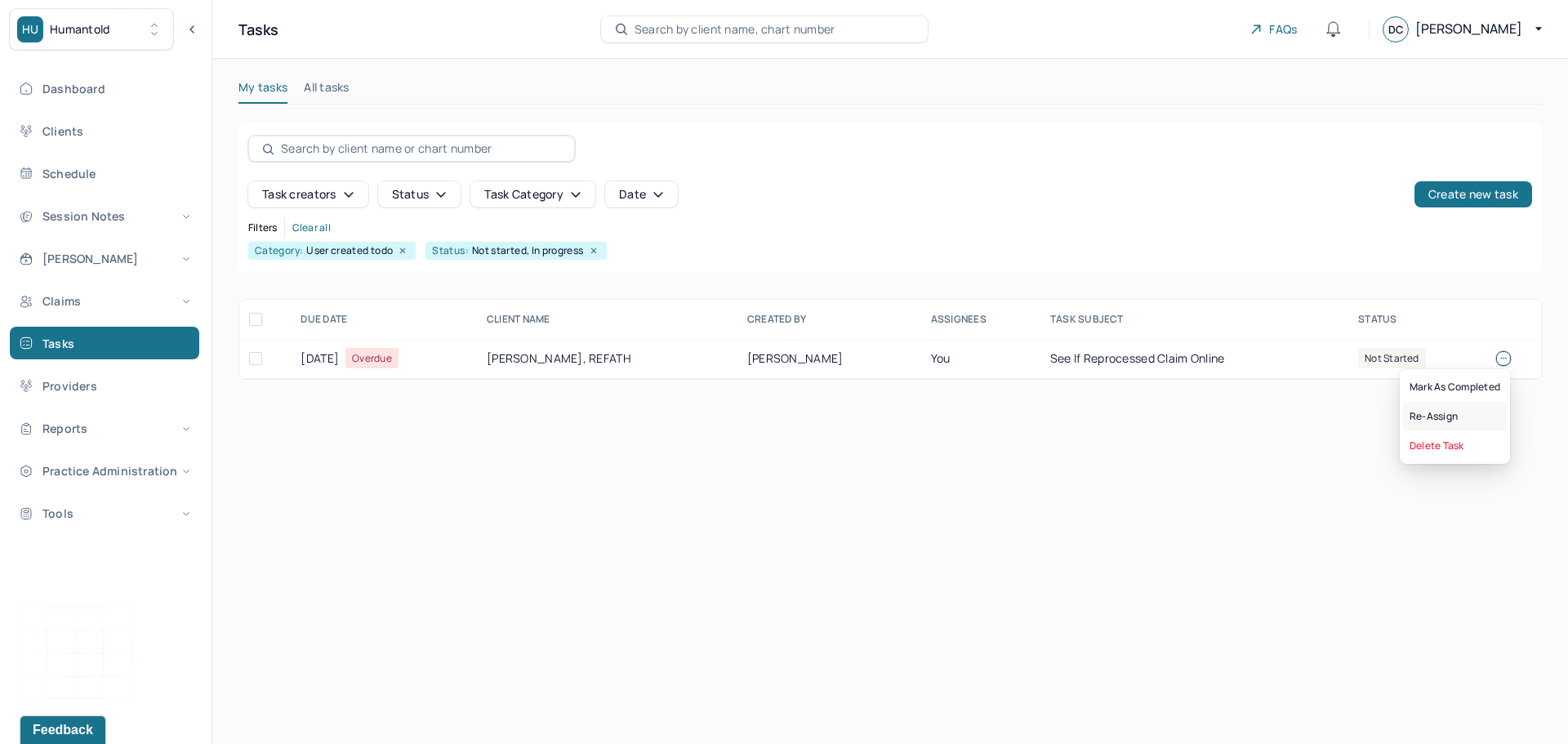 click on "Re-Assign" at bounding box center [1454, 417] 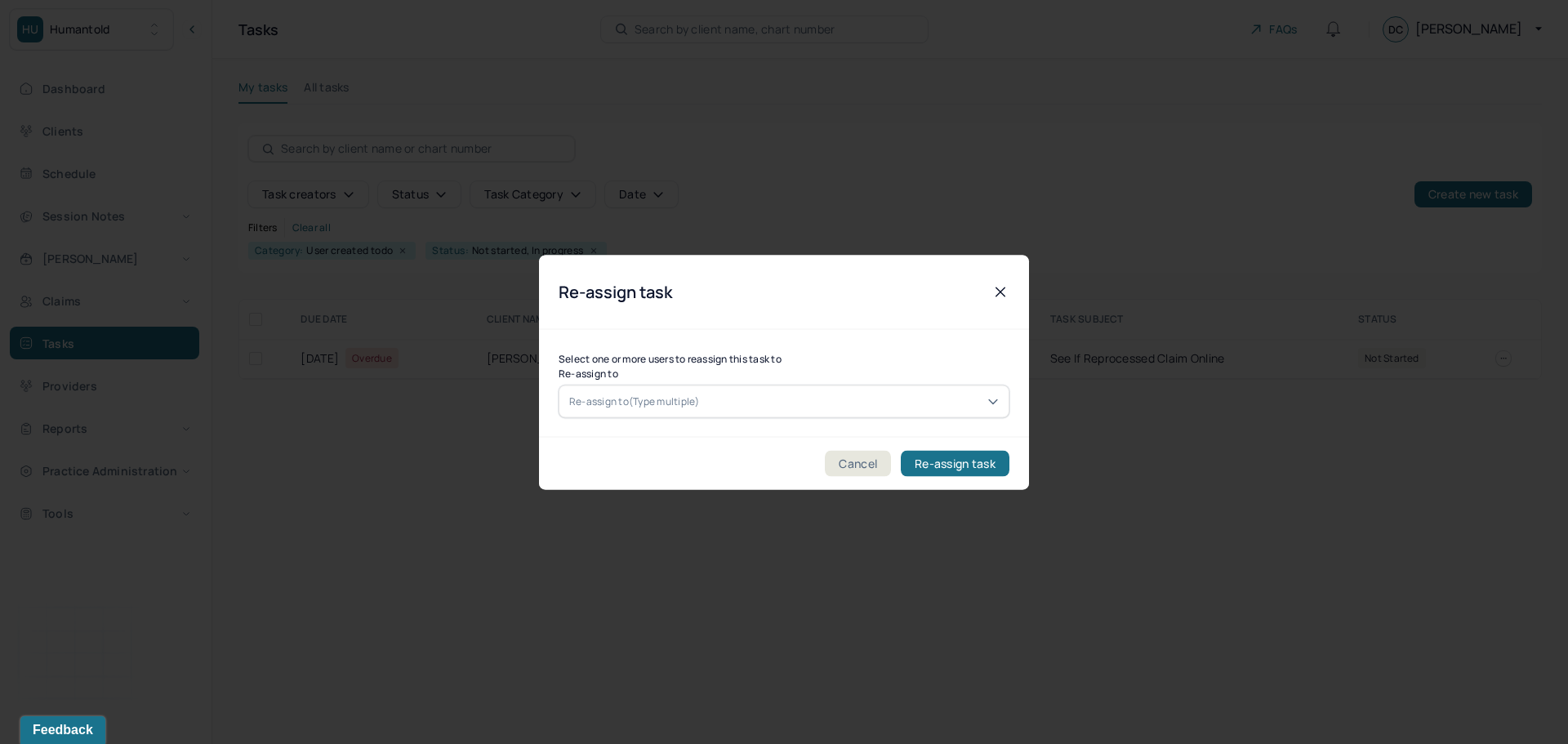 click 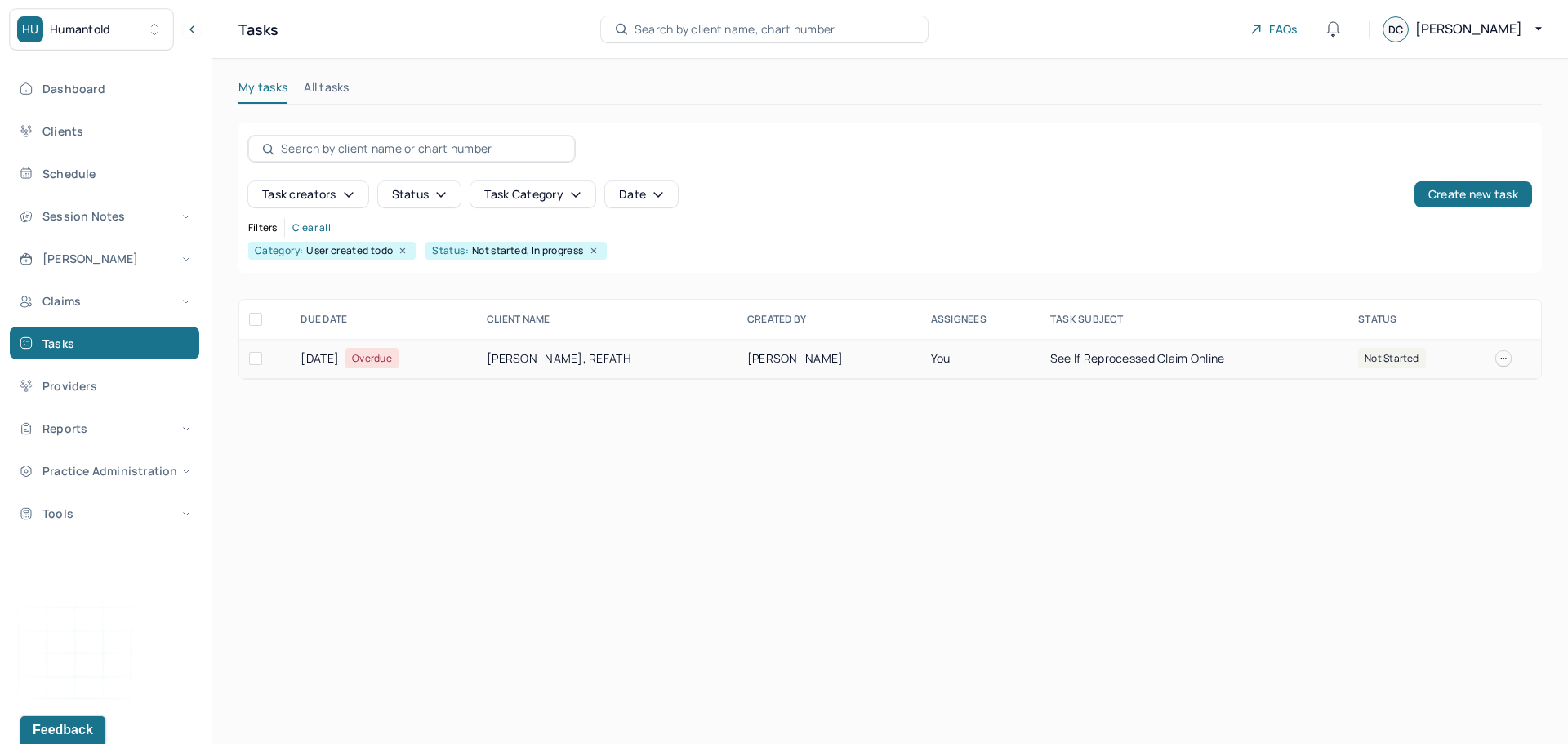 click on "[DATE] Overdue" at bounding box center [384, 359] 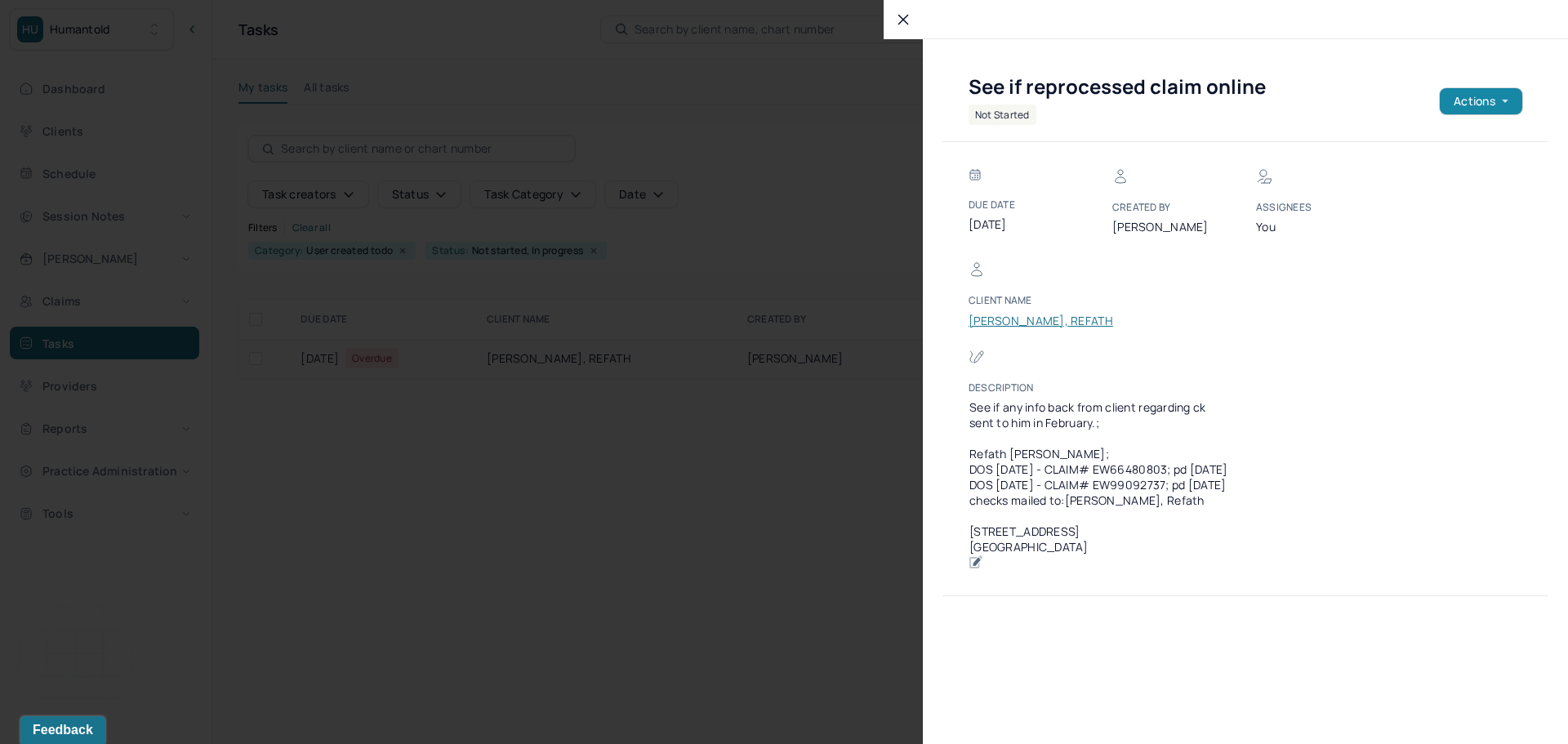 click on "Actions" at bounding box center [1481, 101] 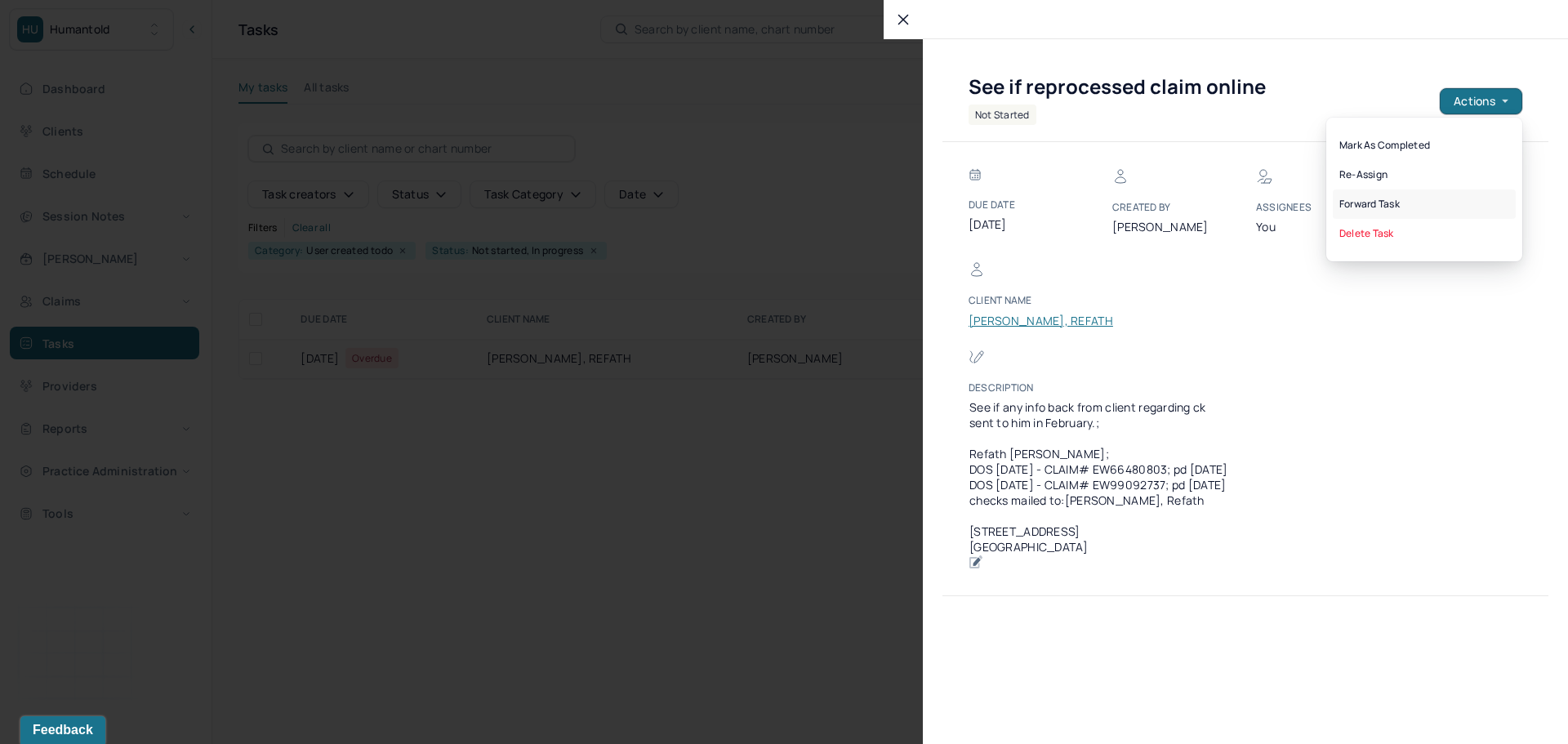 click on "Forward task" at bounding box center [1424, 204] 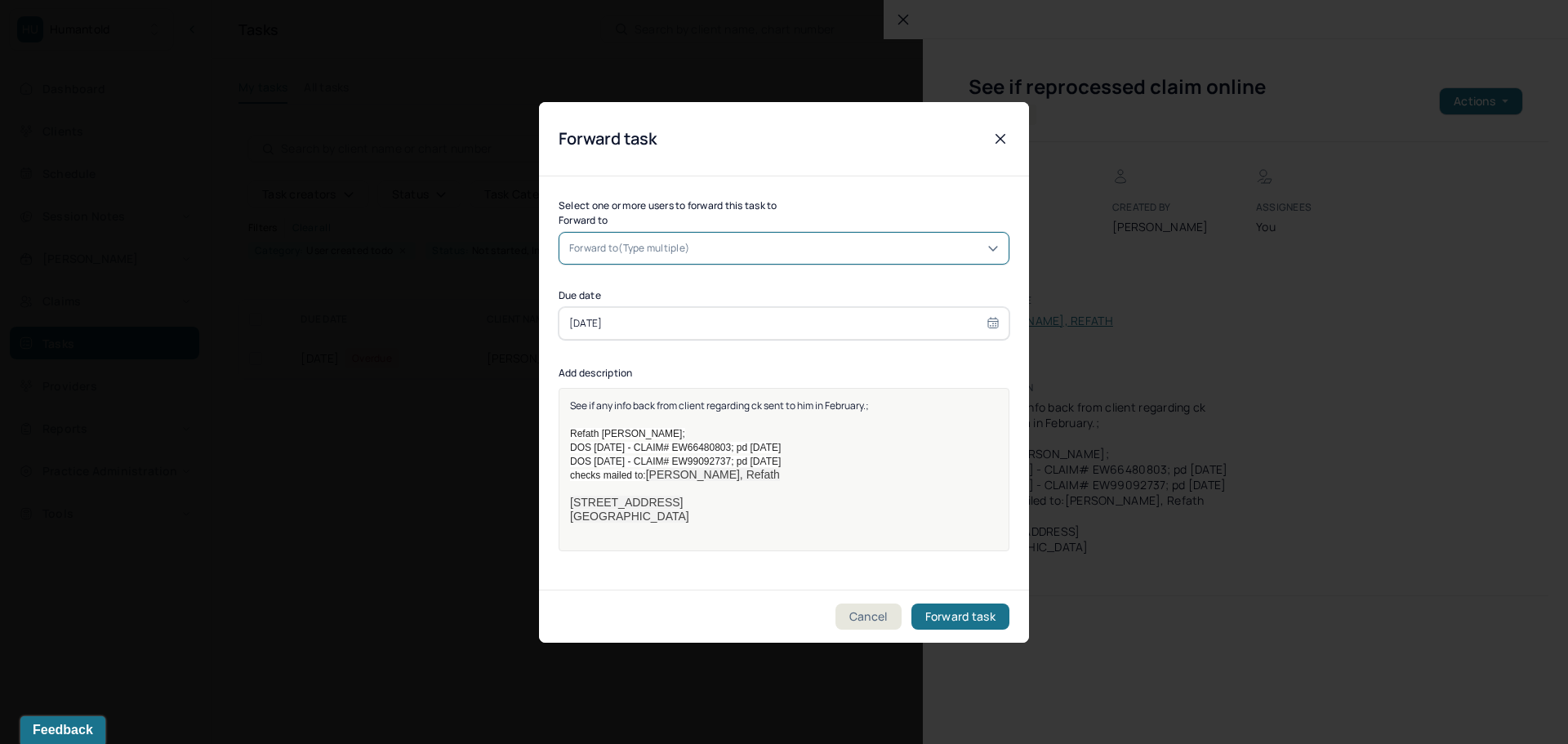 click on "Forward to(Type multiple)" at bounding box center [629, 248] 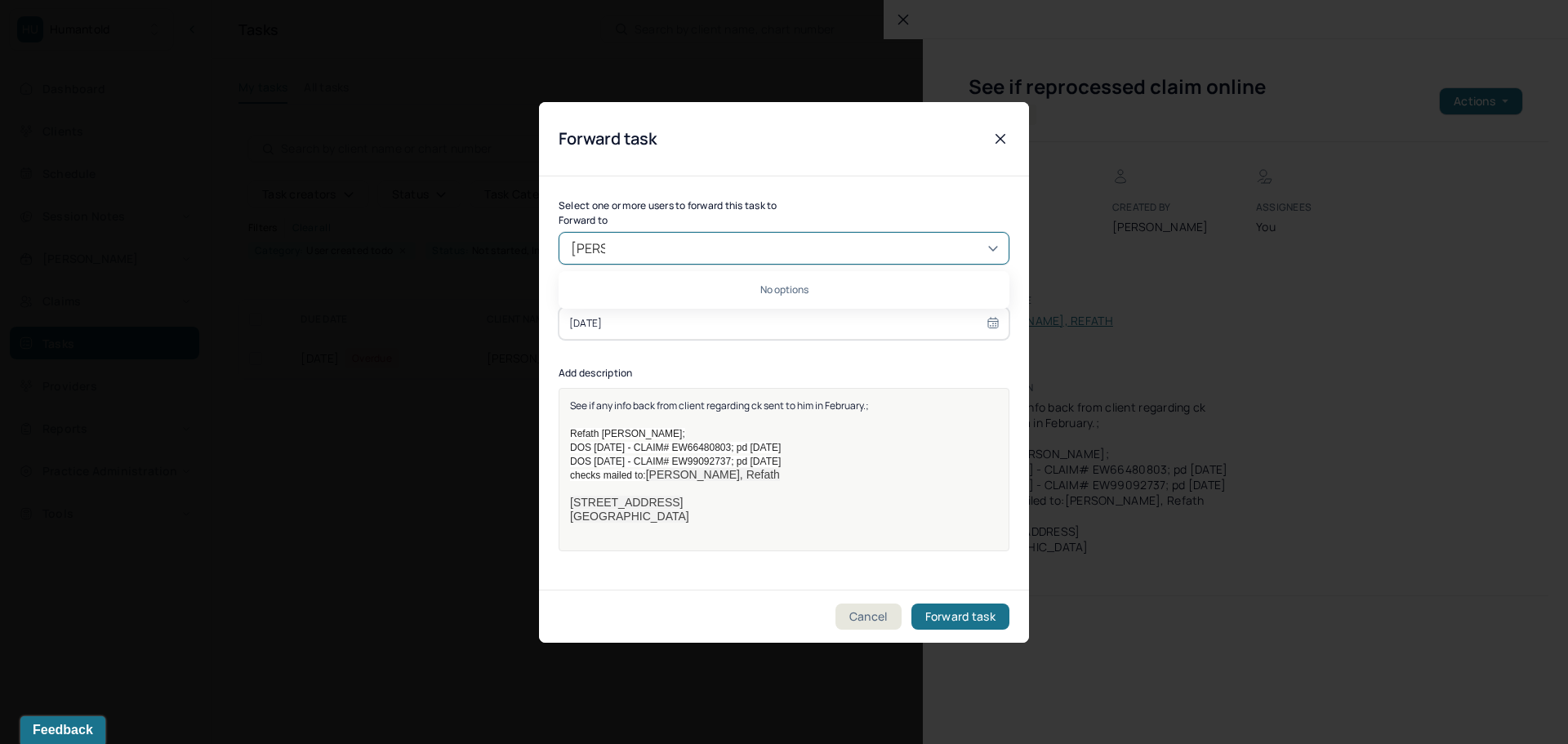 type on "[PERSON_NAME]" 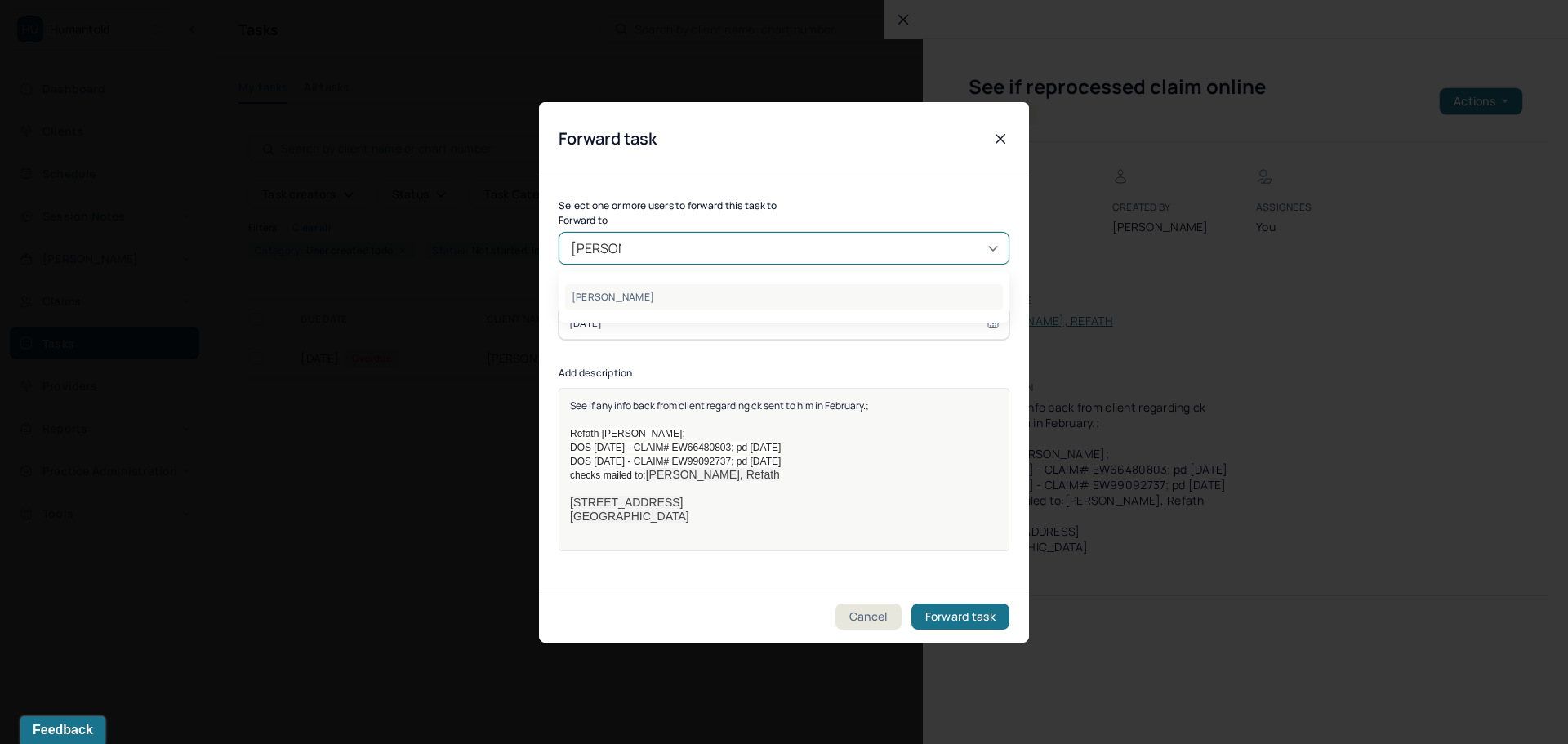 click on "[PERSON_NAME]" at bounding box center (784, 296) 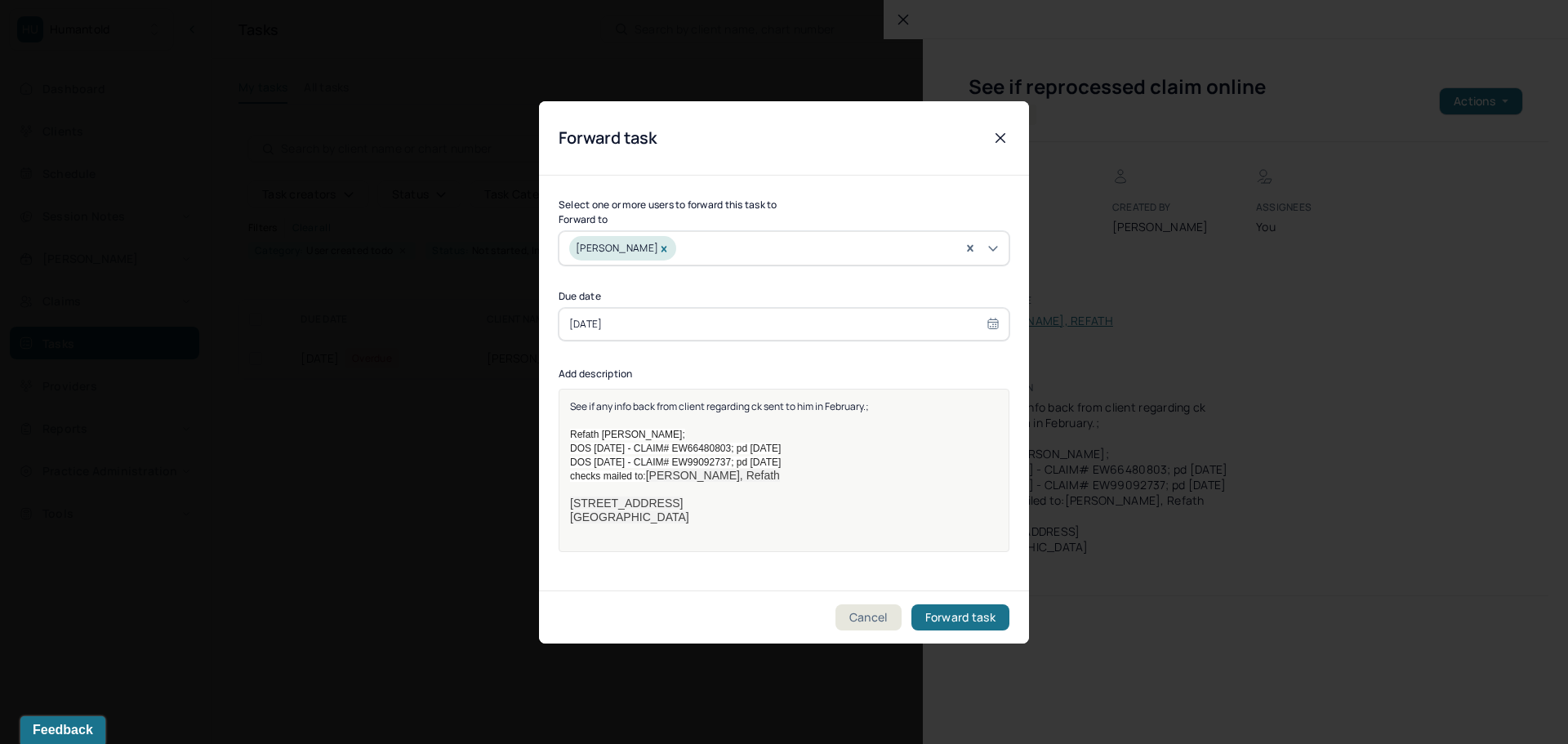 click on "[DATE]" at bounding box center (784, 324) 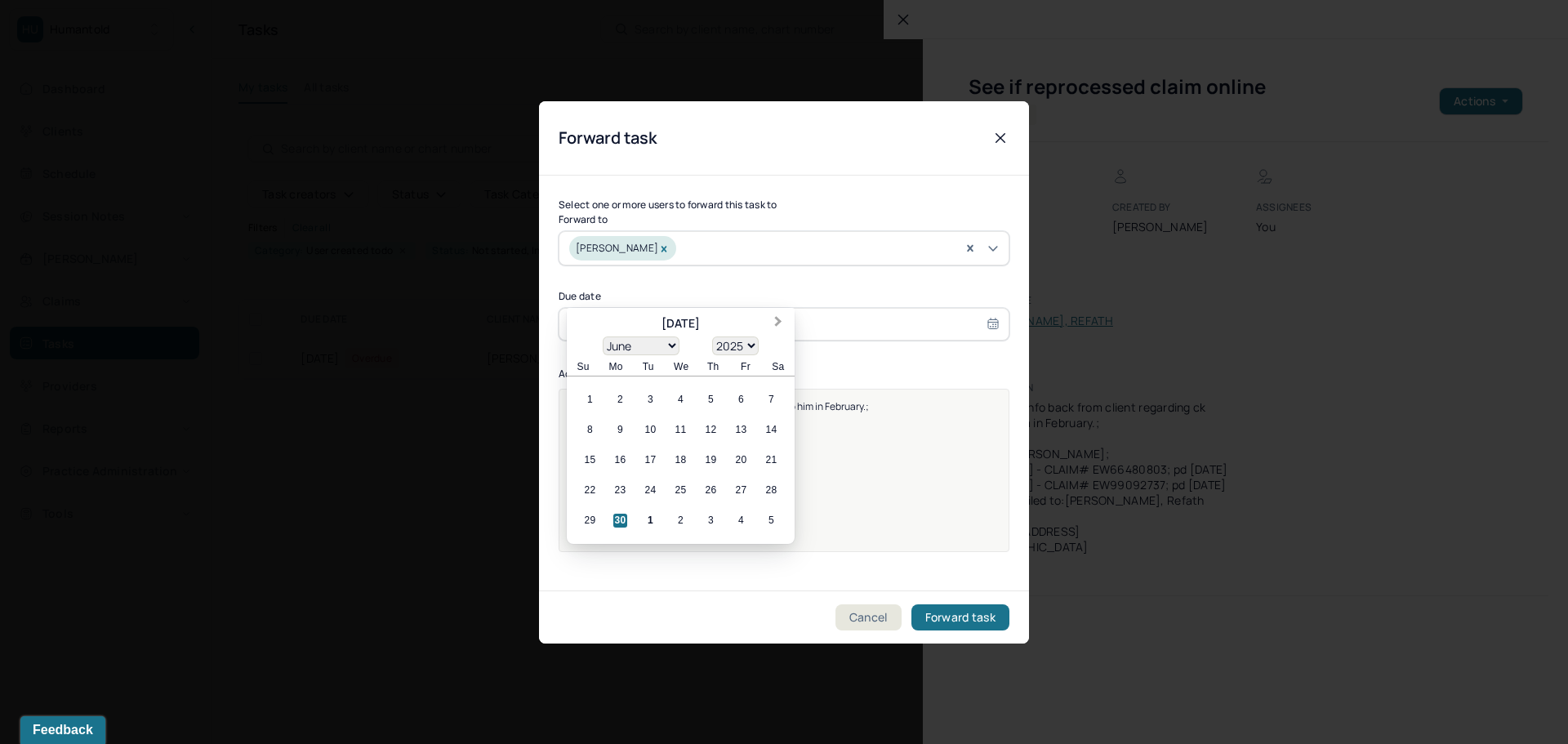 click on "Next Month" at bounding box center [778, 323] 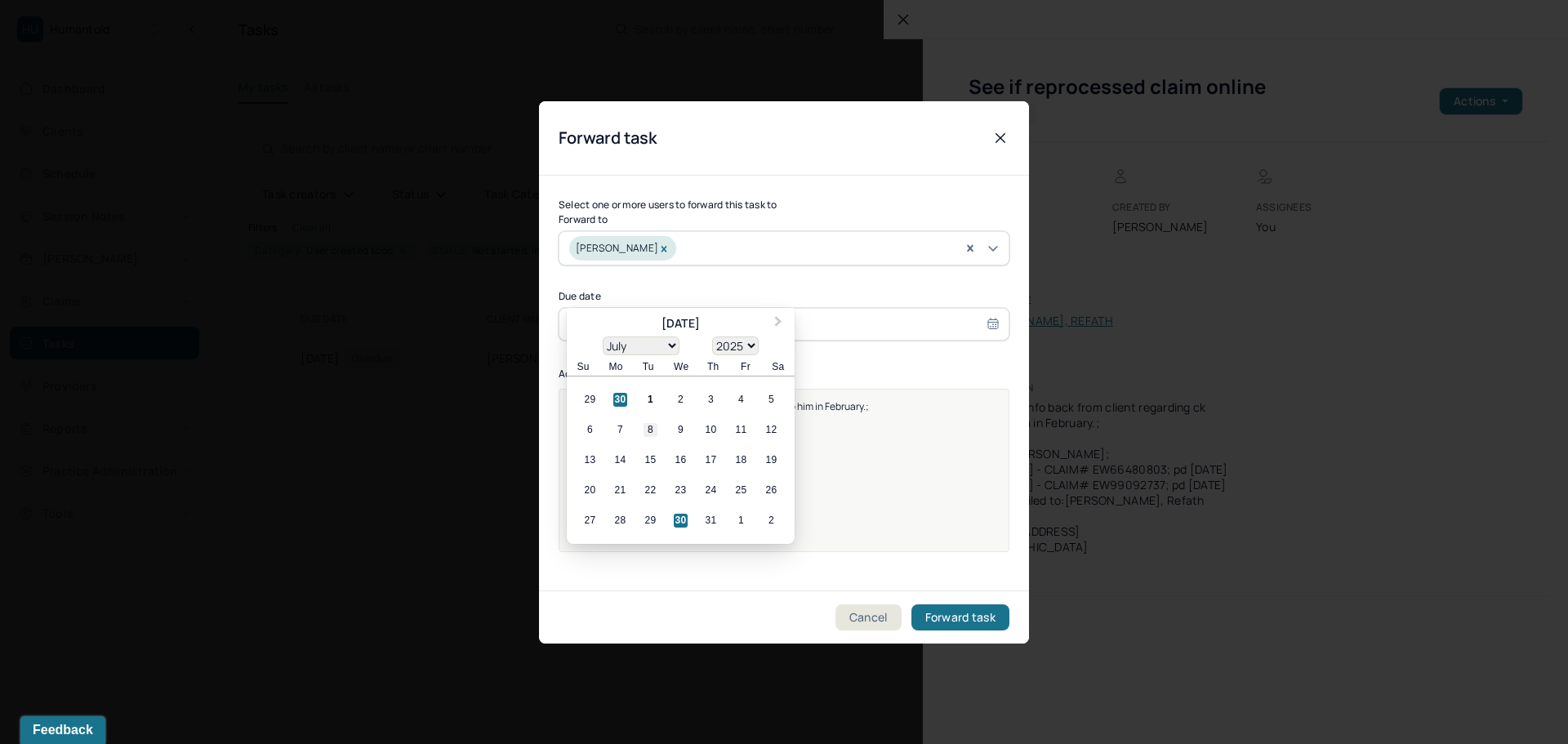 click on "8" at bounding box center [650, 430] 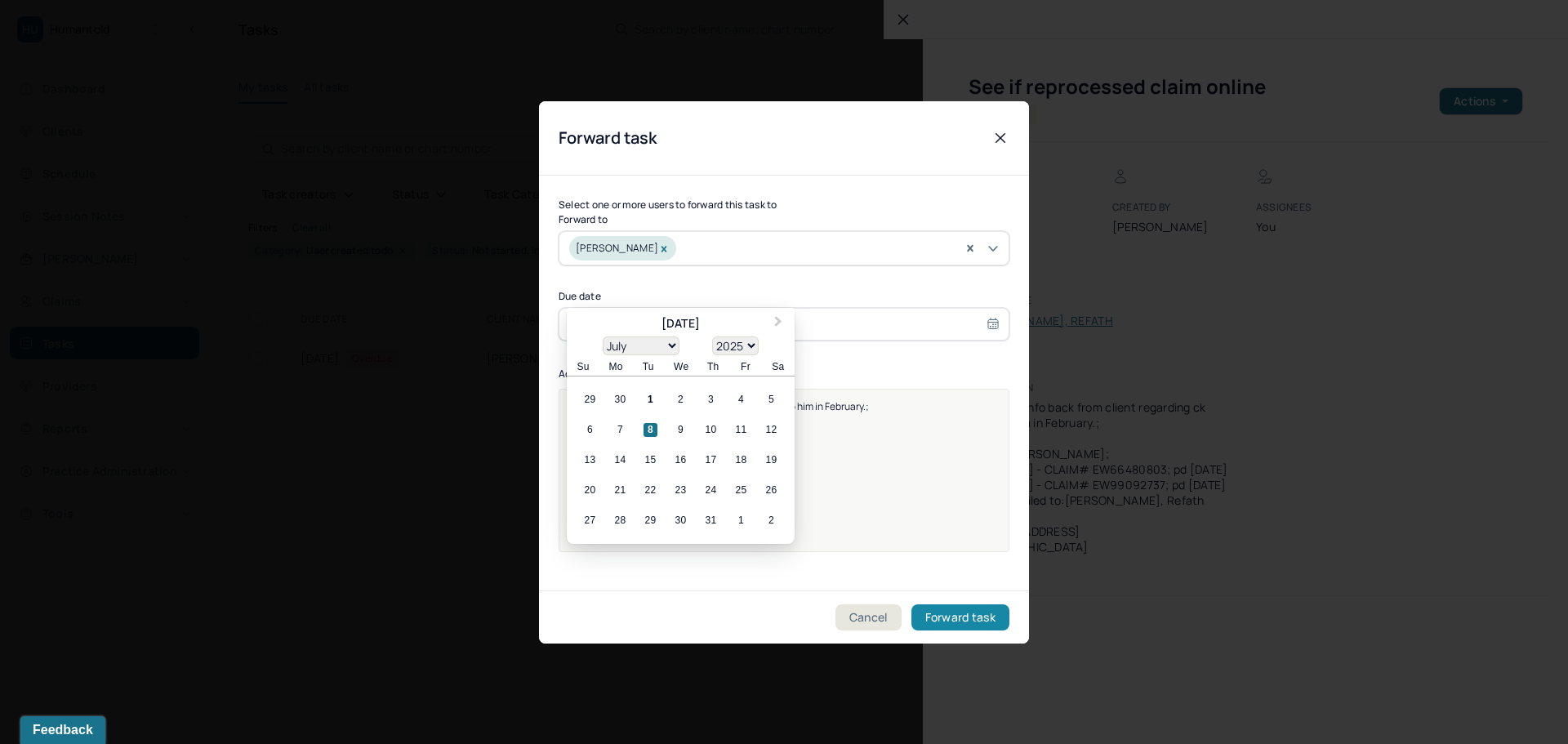 click on "Forward task" at bounding box center (960, 617) 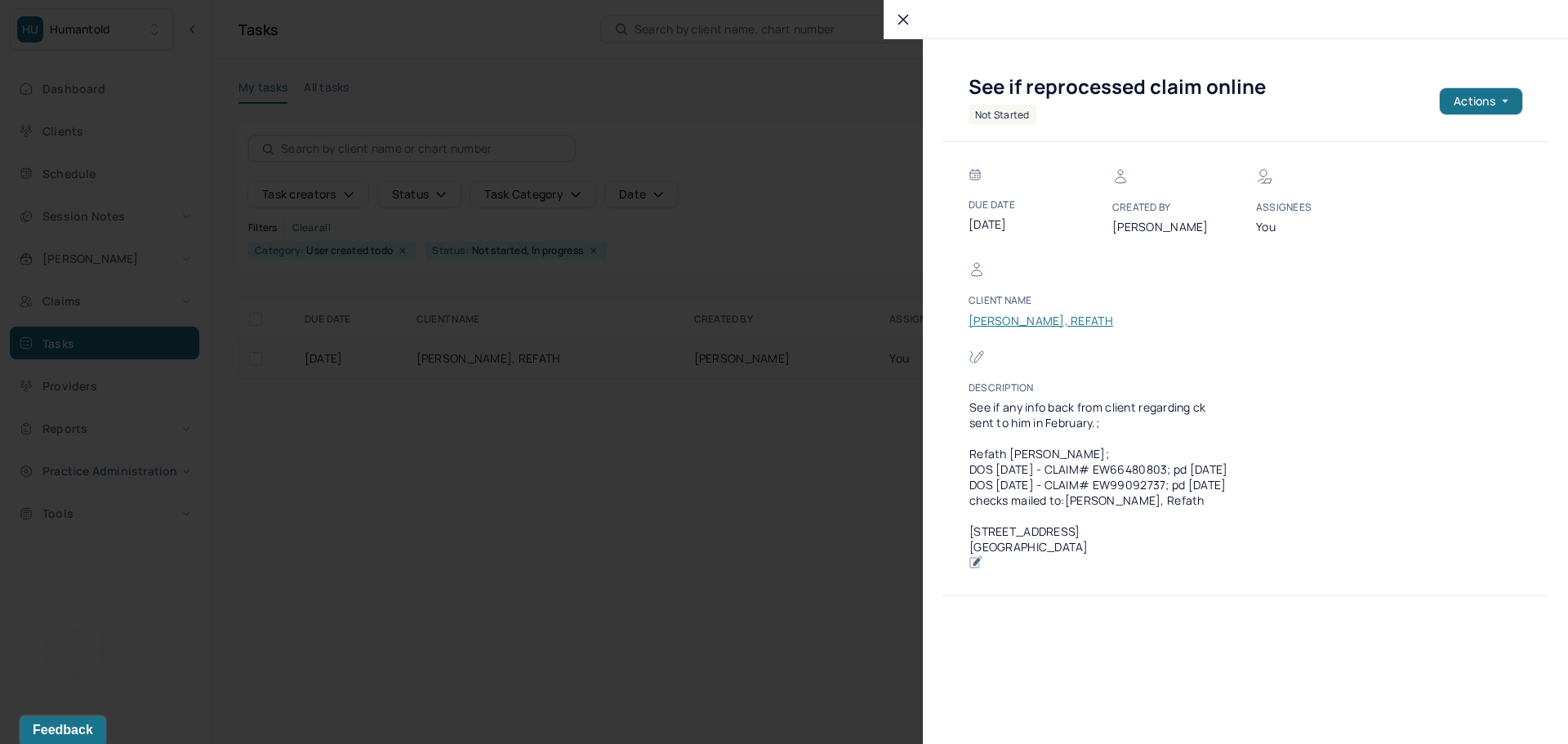 click 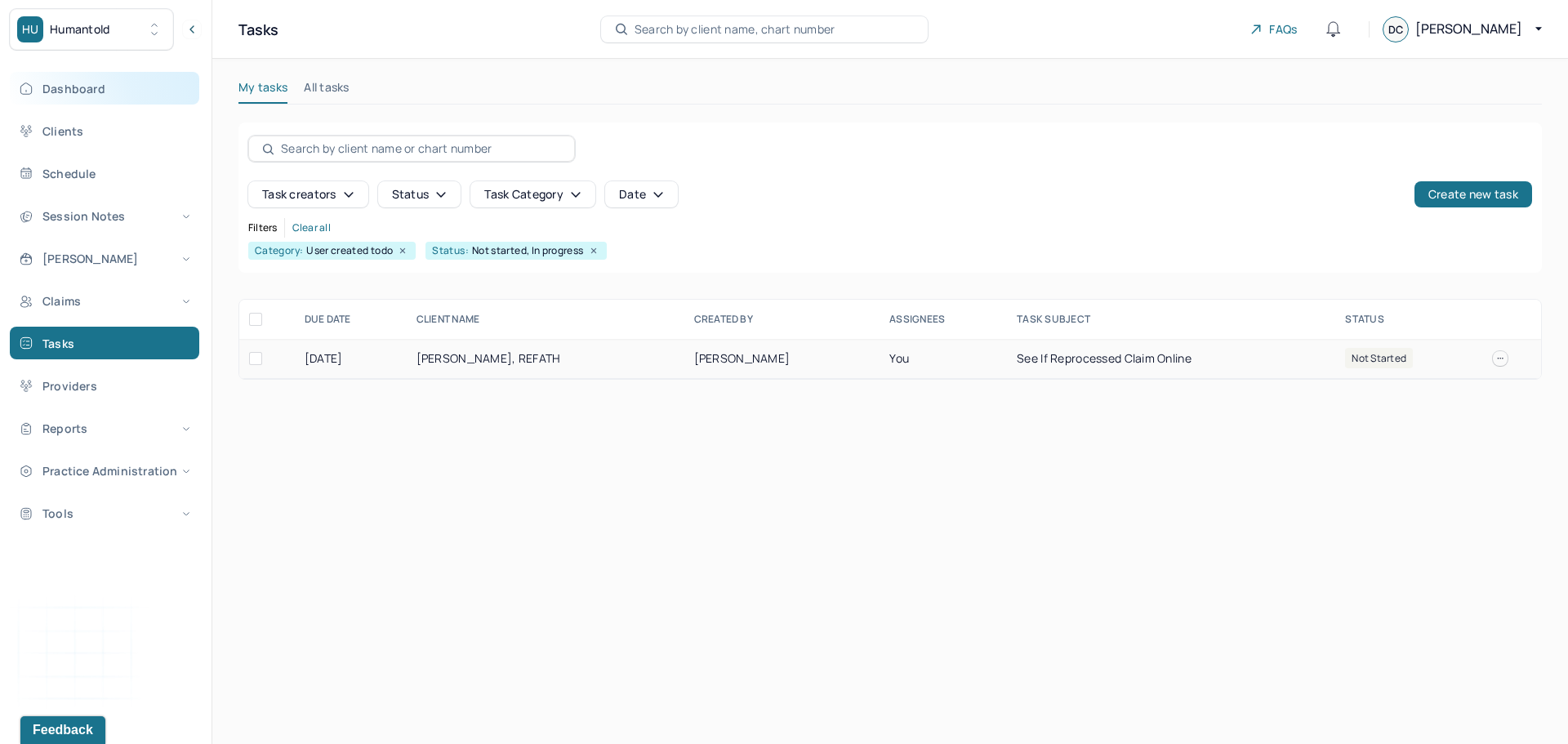 click on "Dashboard" at bounding box center (105, 88) 